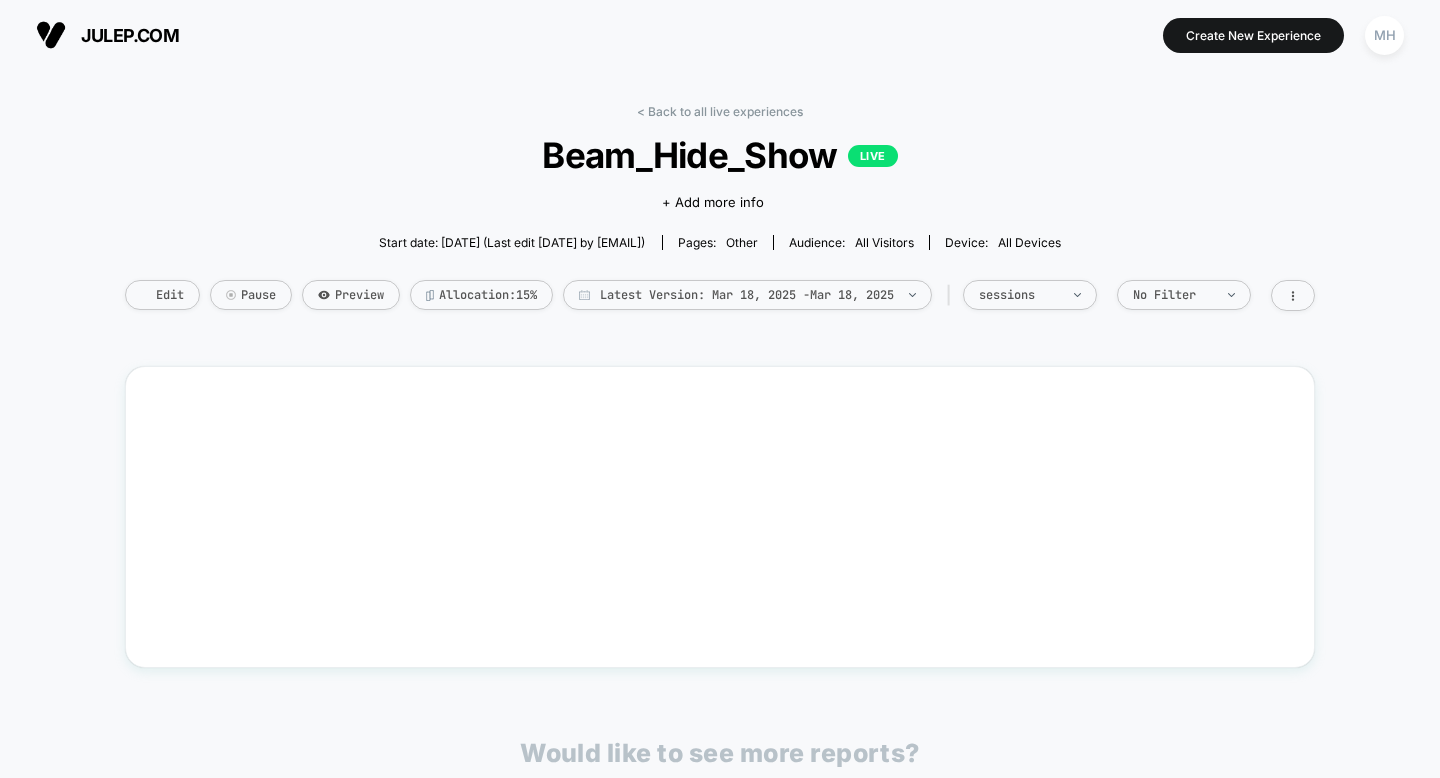 scroll, scrollTop: 0, scrollLeft: 0, axis: both 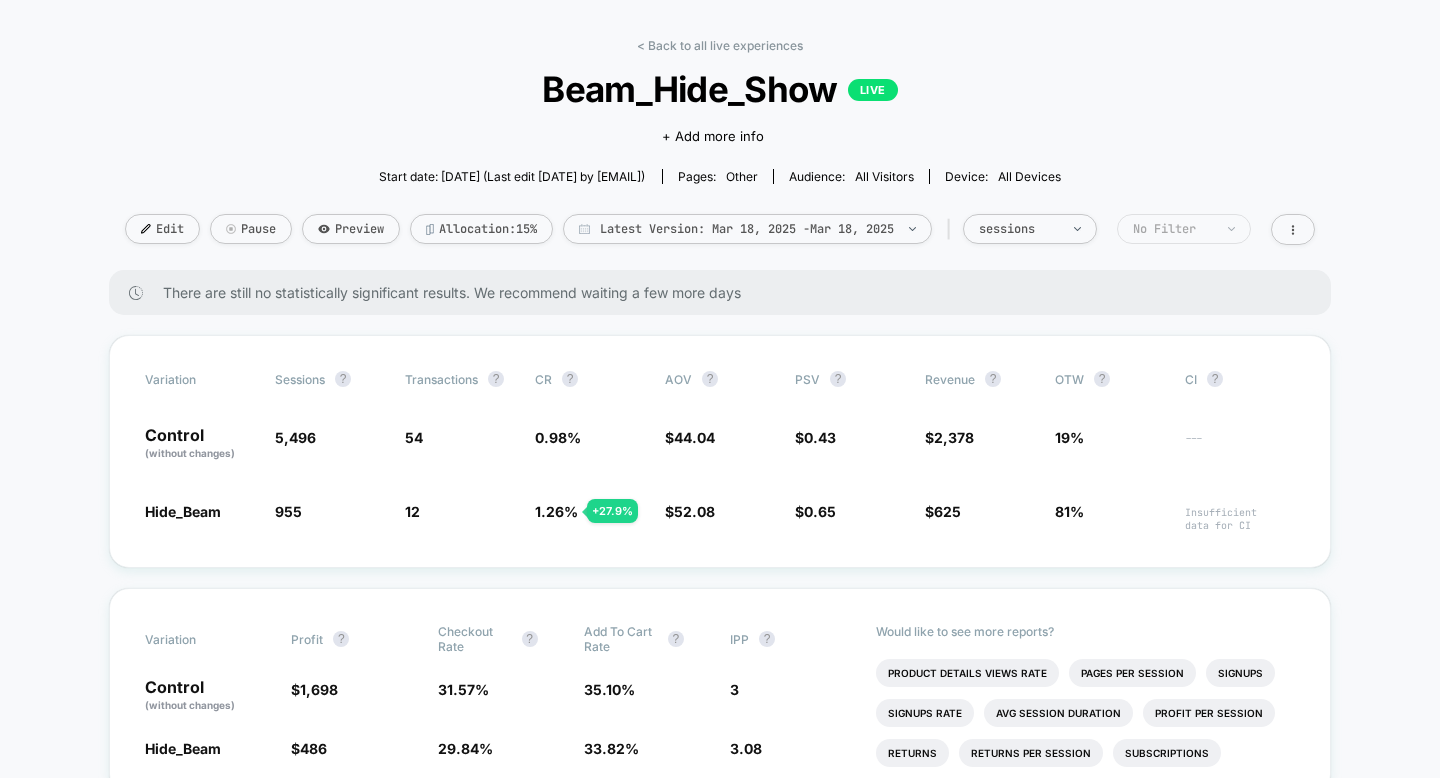 click on "No Filter" at bounding box center (1030, 229) 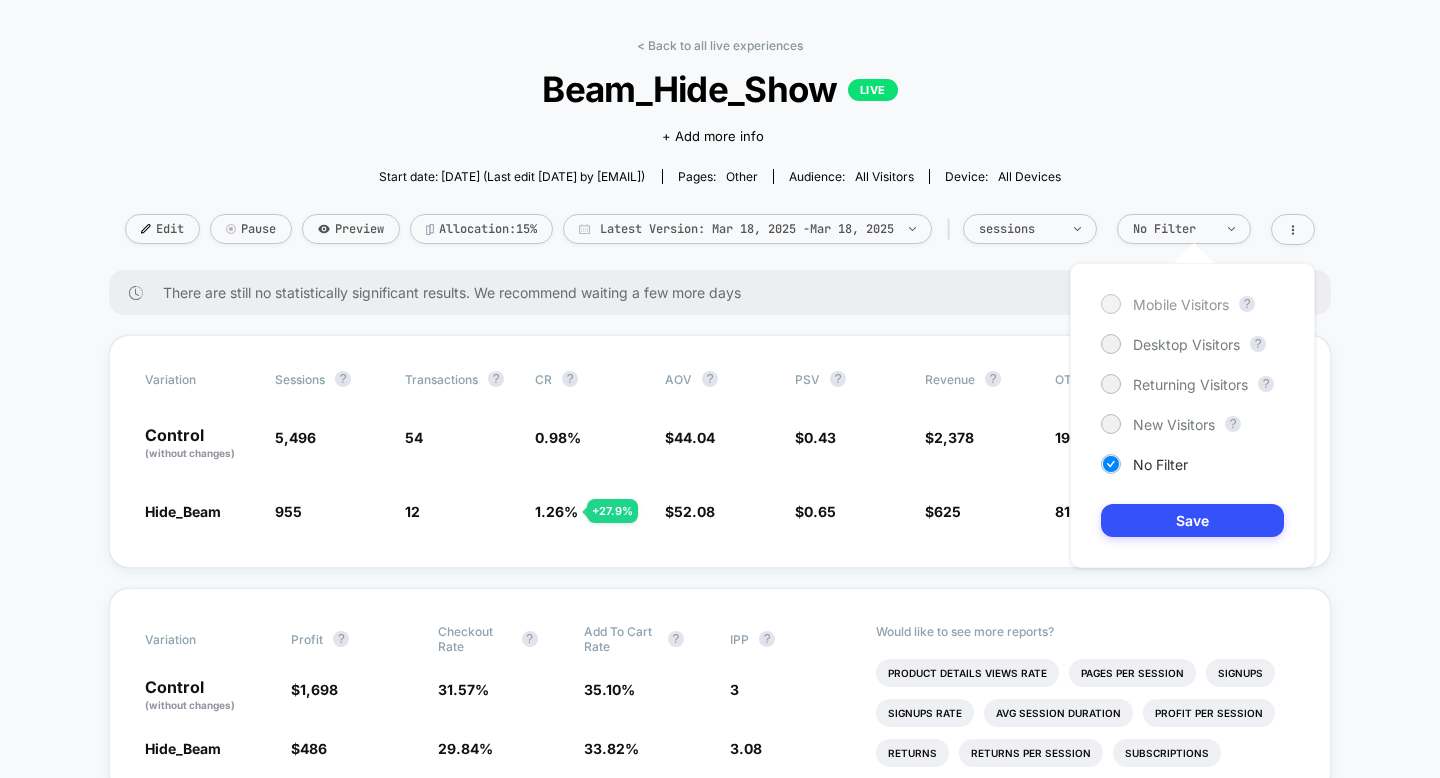click at bounding box center [1111, 304] 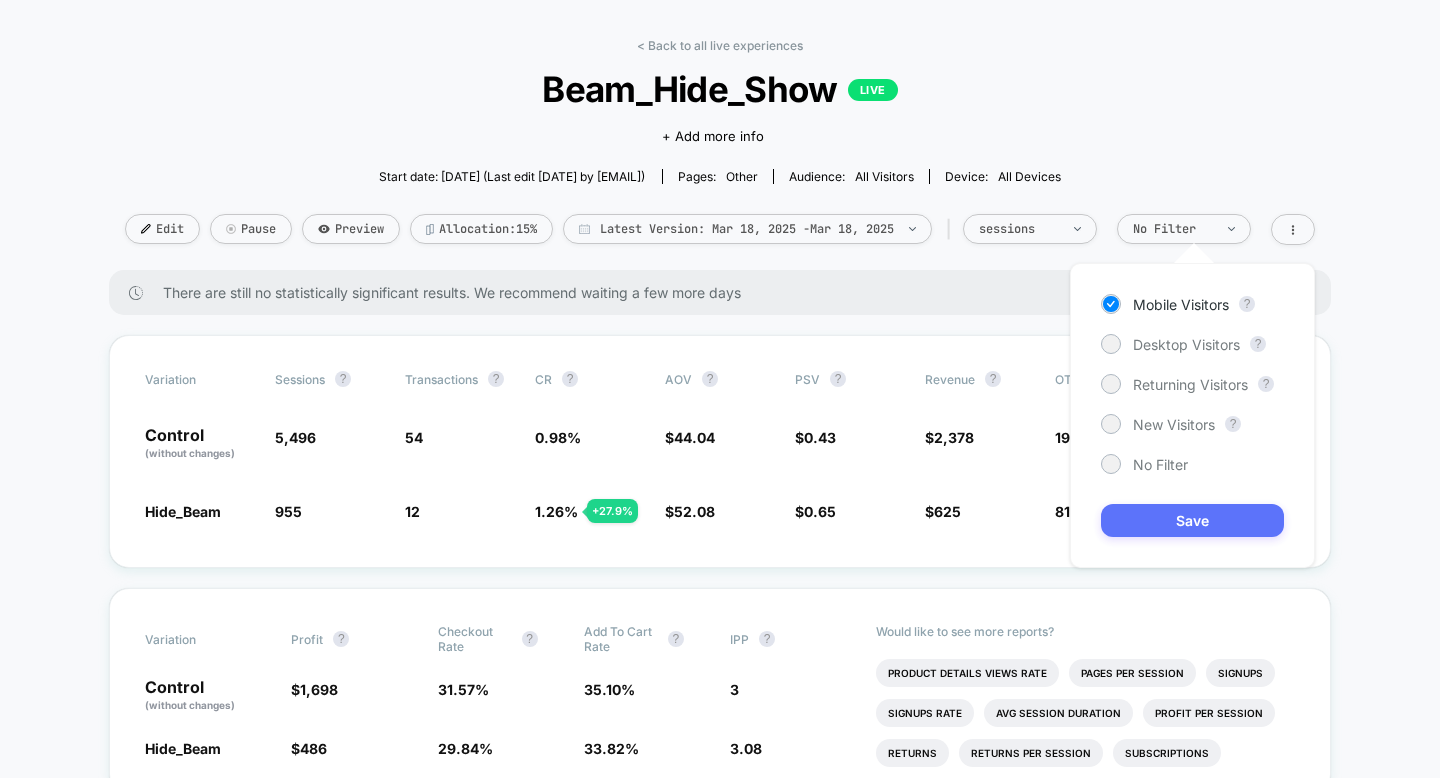click on "Save" at bounding box center [1192, 520] 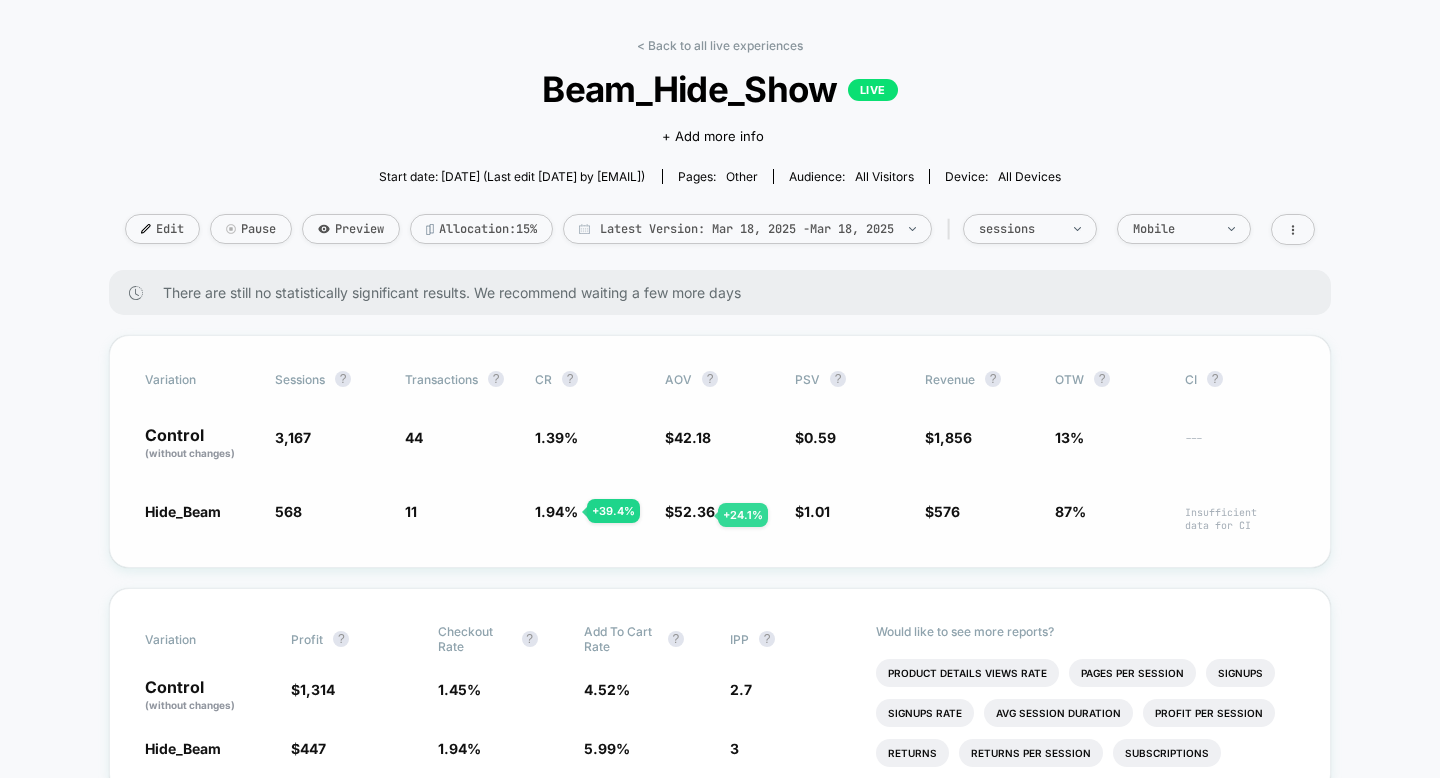 click on "52.36" at bounding box center (694, 511) 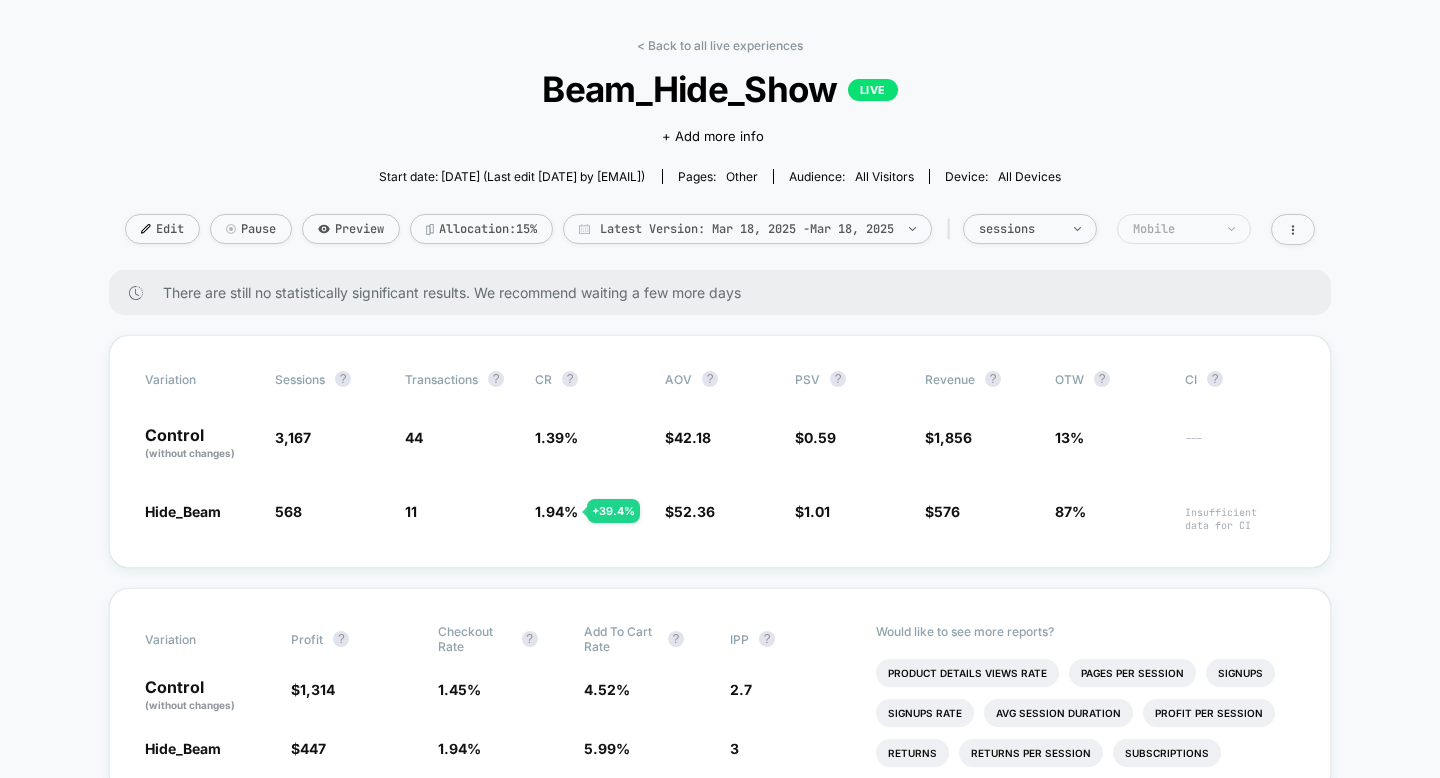 click on "Mobile" at bounding box center (1019, 229) 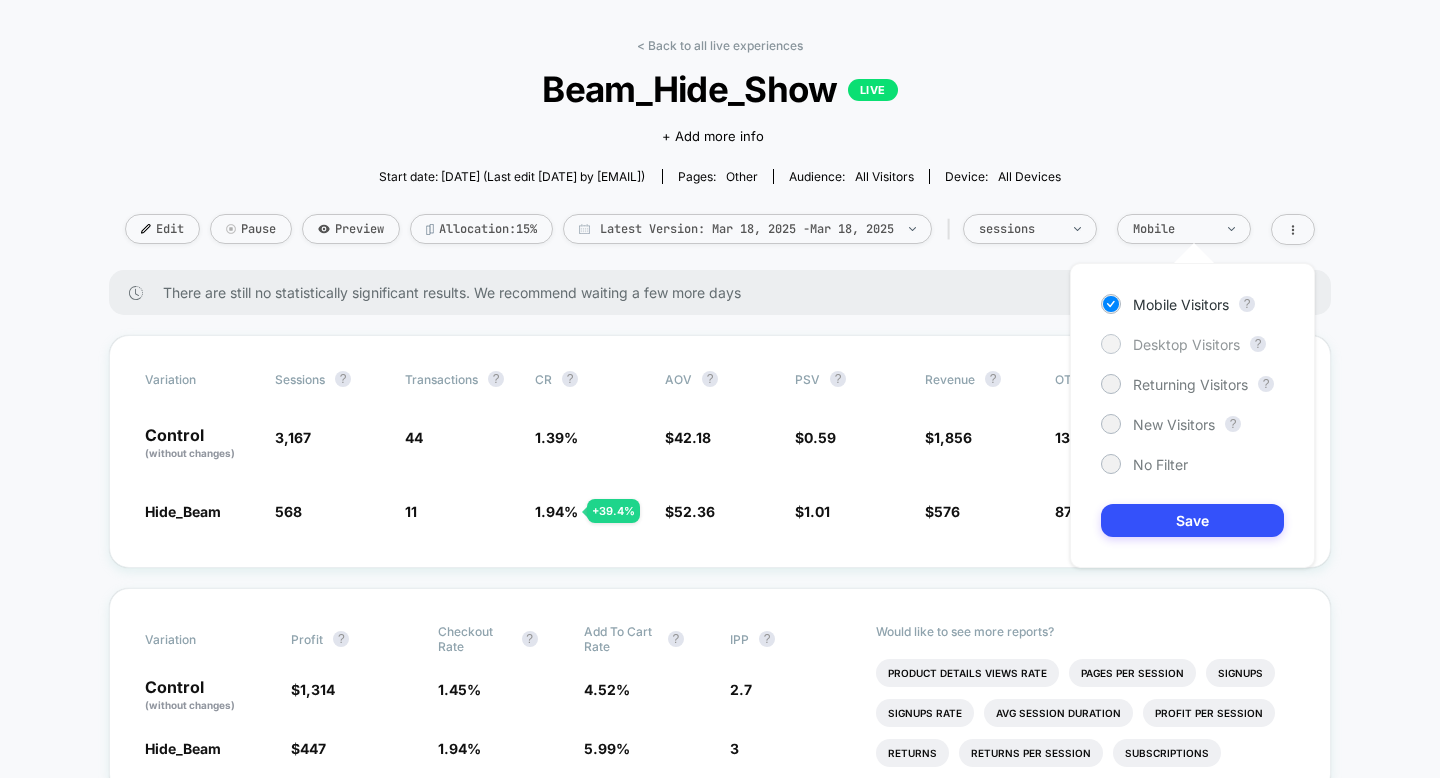 click on "Desktop Visitors" at bounding box center [1170, 344] 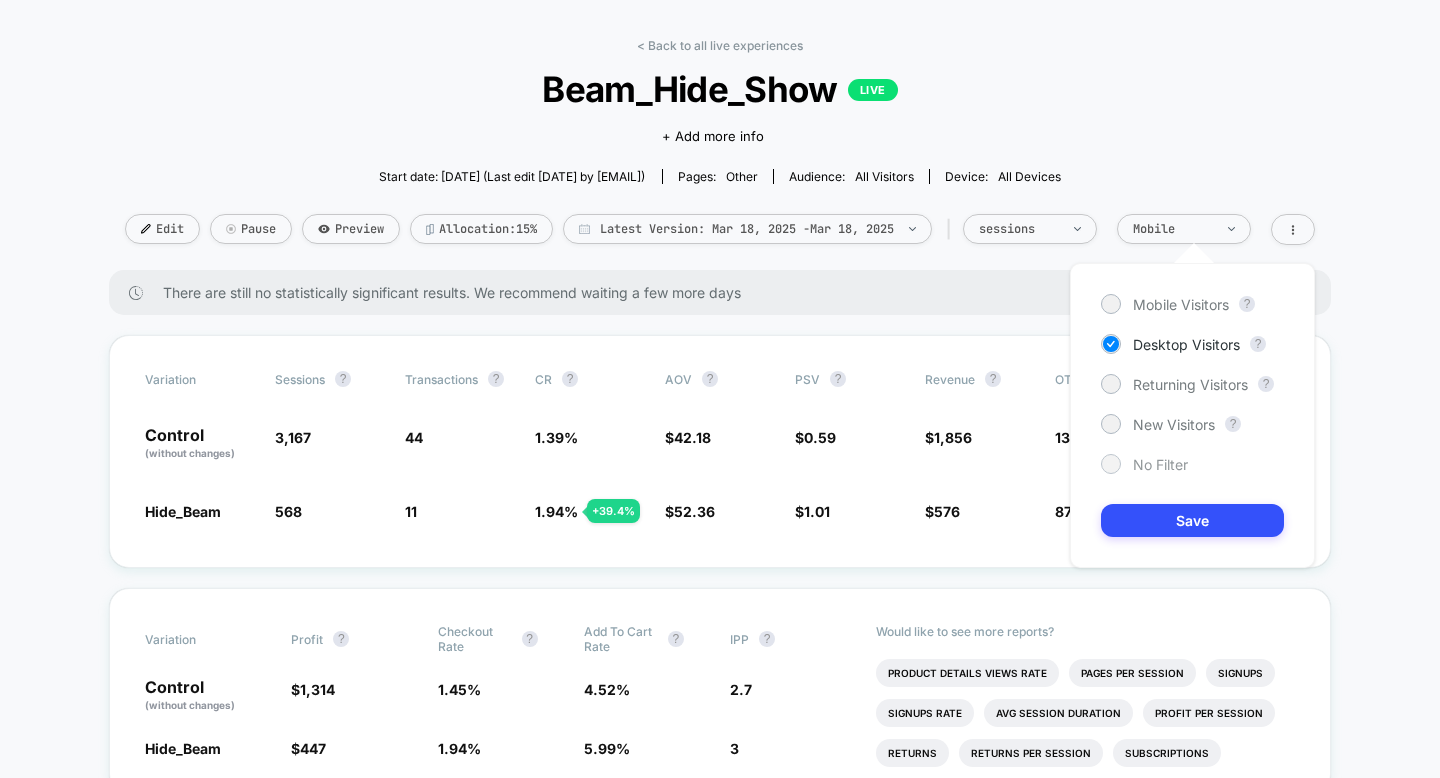 click at bounding box center (1110, 303) 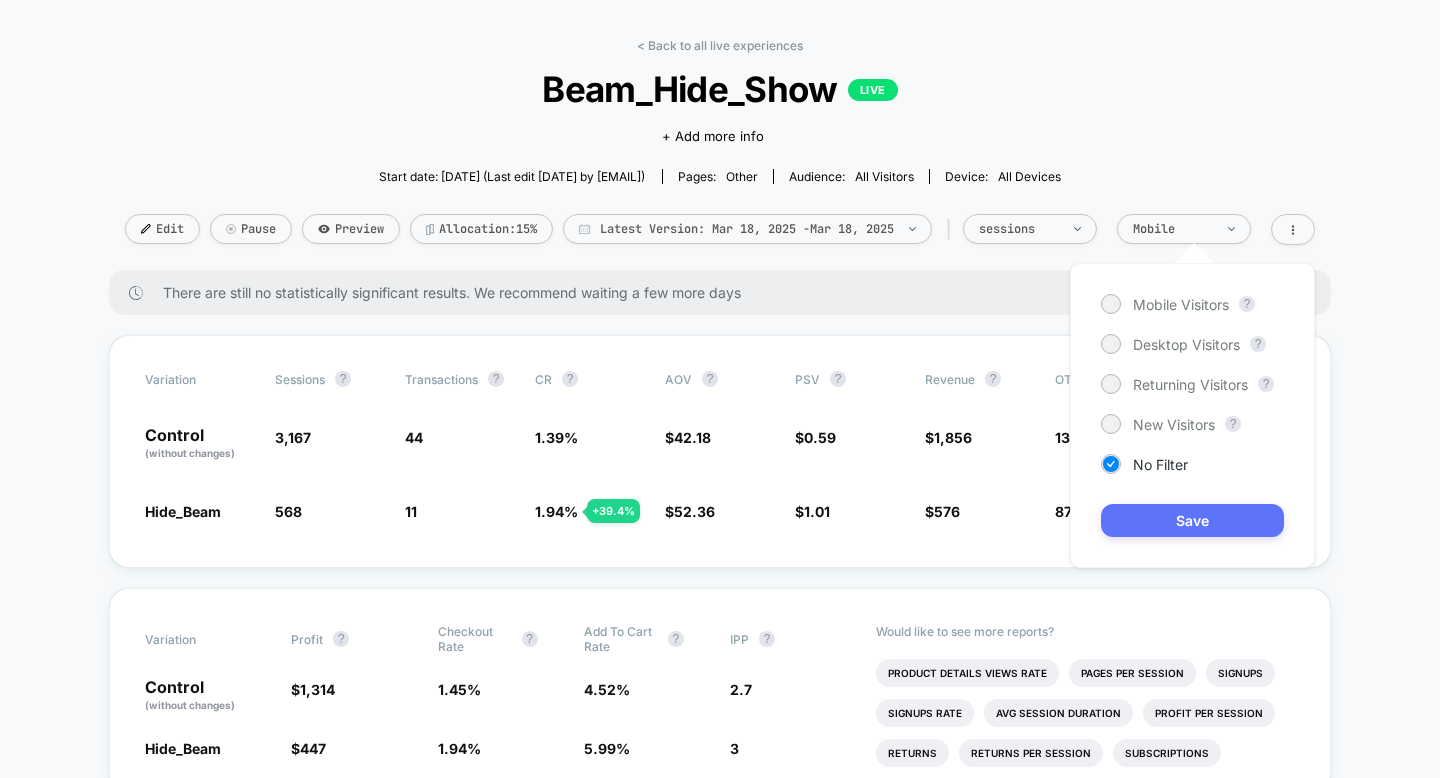 click on "Save" at bounding box center (1192, 520) 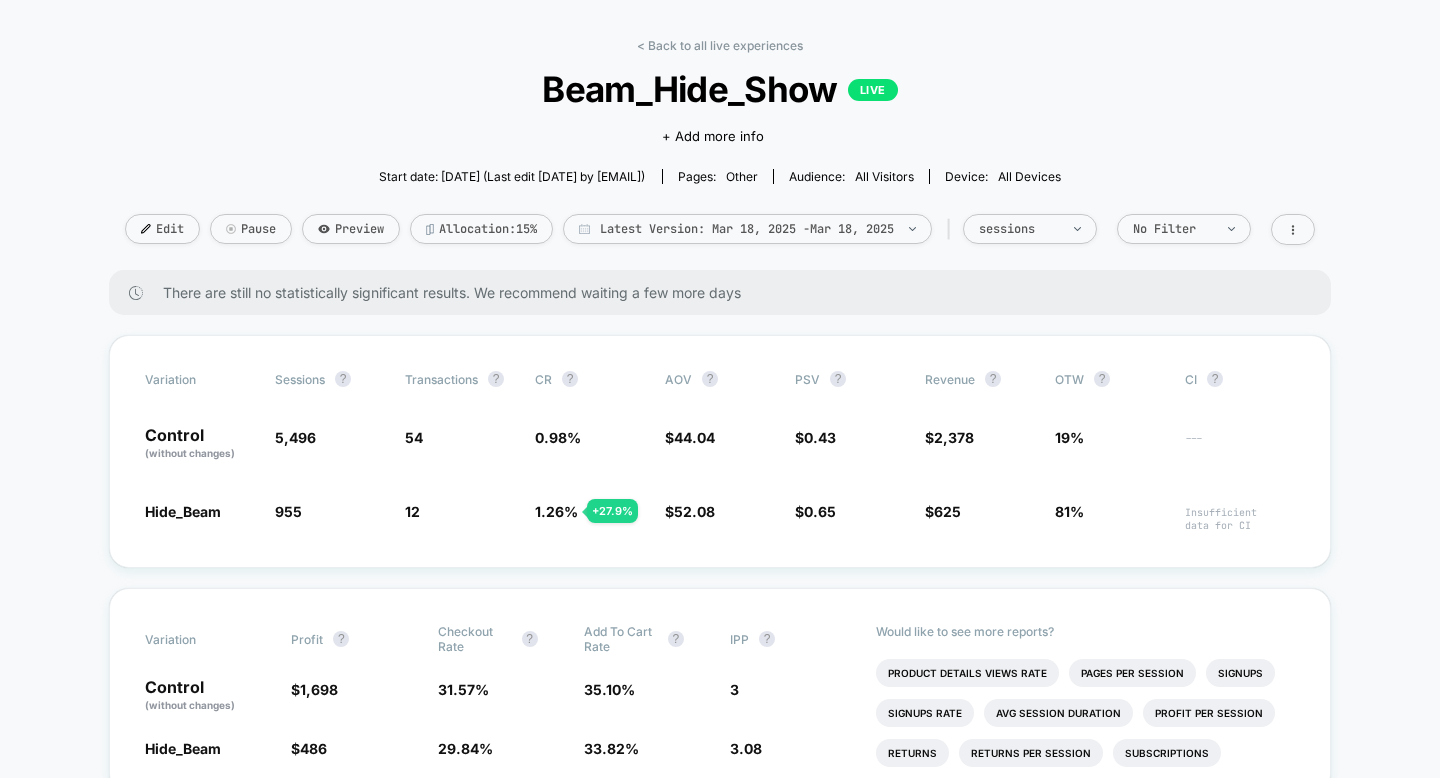 scroll, scrollTop: 0, scrollLeft: 0, axis: both 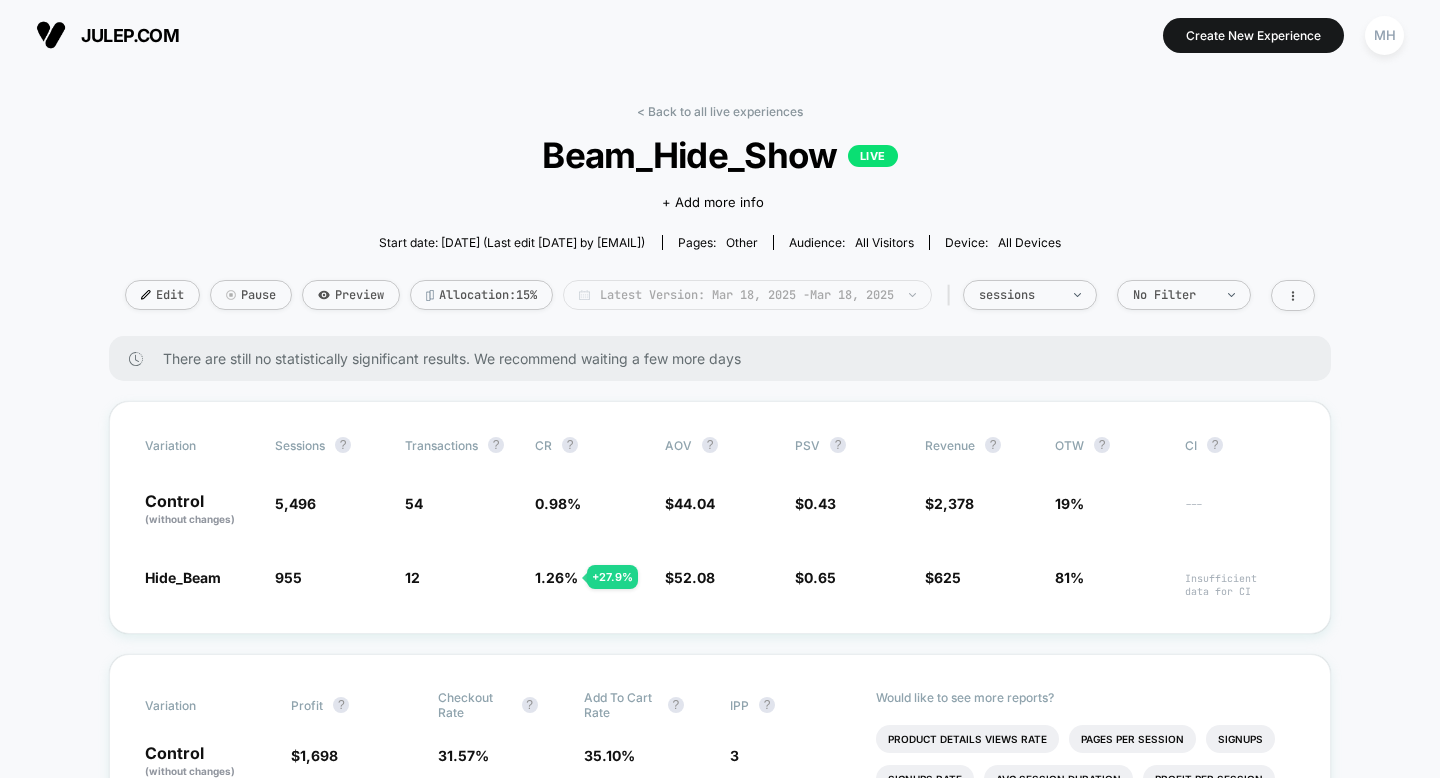 click on "Latest Version:     Mar 18, 2025    -    Mar 18, 2025" at bounding box center (747, 295) 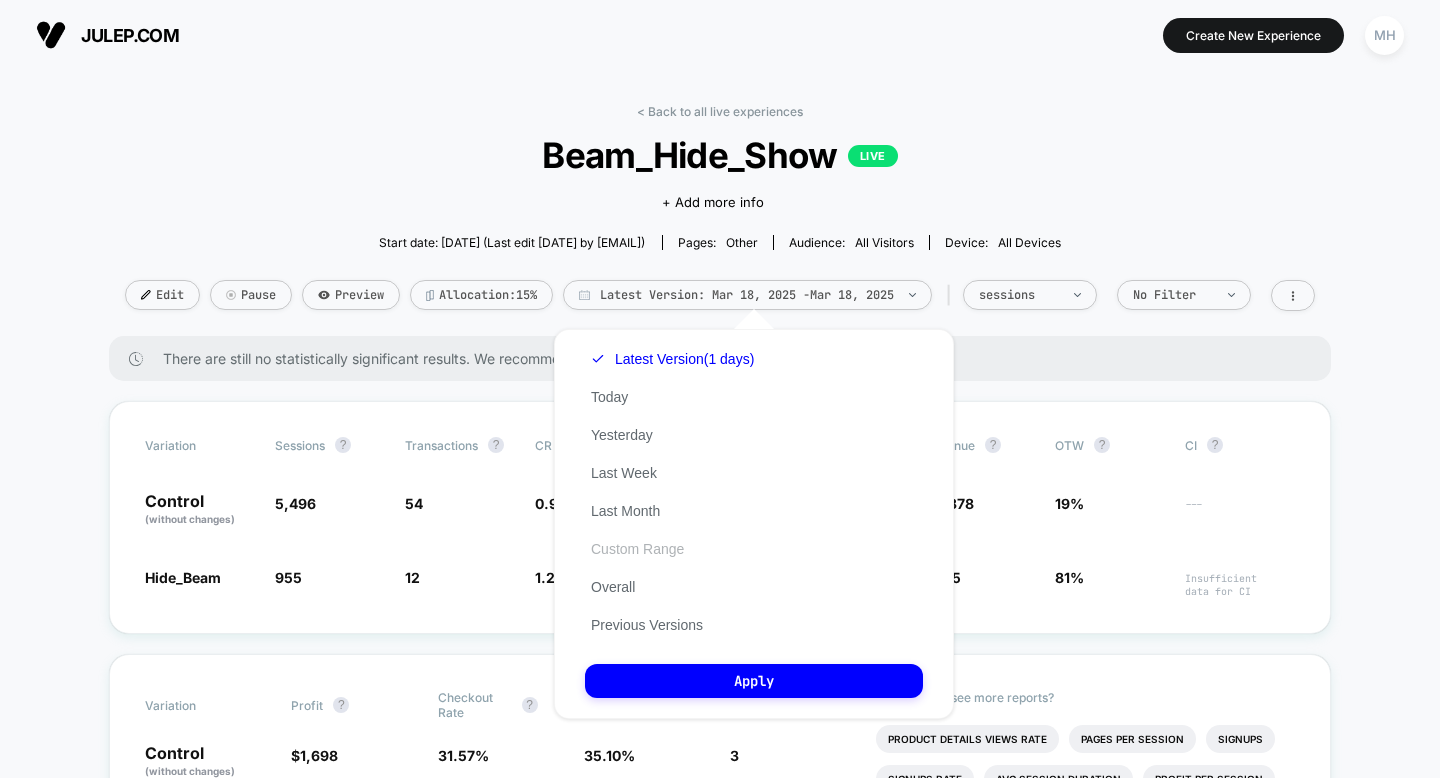 click on "Custom Range" at bounding box center (637, 549) 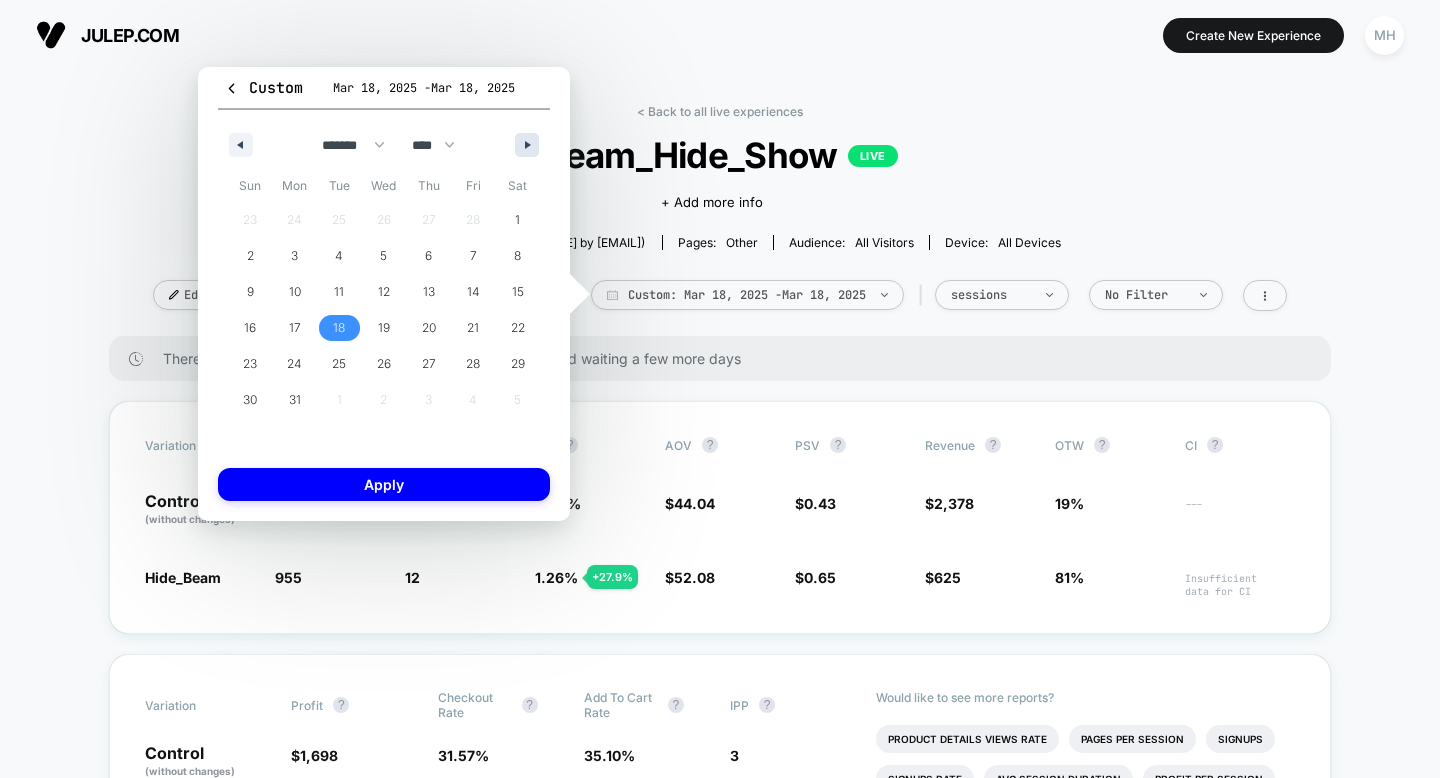 click at bounding box center (527, 145) 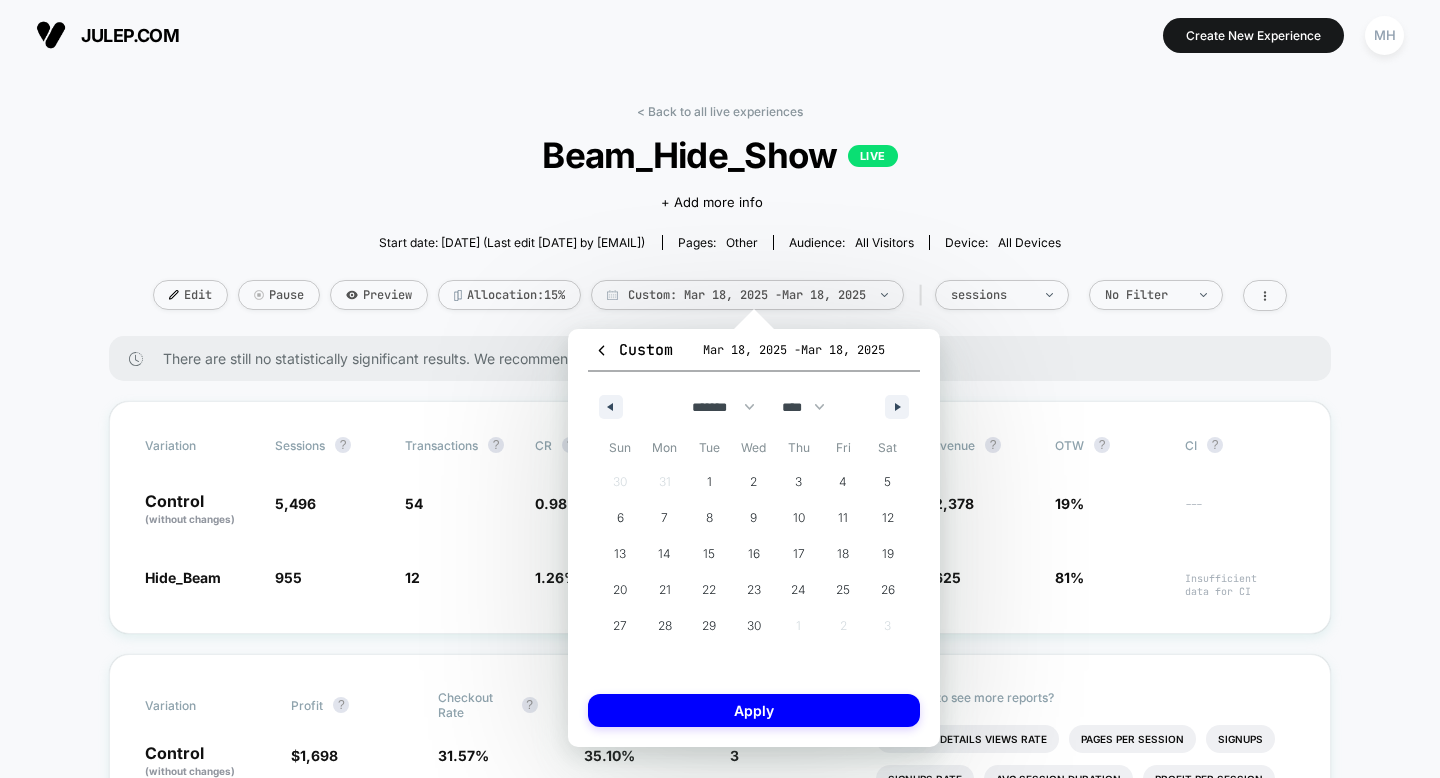 click on "Custom   [DATE]    -    [DATE] ******* ******** ***** ***** *** **** **** ****** ********* ******* ******** ******** **** **** **** **** **** **** **** **** **** **** **** **** **** **** **** **** **** **** **** **** **** **** **** **** **** **** **** **** **** **** **** **** **** **** **** **** **** **** **** **** **** **** **** **** **** **** **** **** **** **** **** **** **** **** **** **** **** **** **** **** **** **** **** **** **** **** **** **** **** **** **** **** **** **** **** **** **** **** **** **** **** **** **** **** **** **** **** **** **** **** **** **** **** **** **** **** **** **** **** **** **** **** **** **** **** **** **** **** **** **** **** **** **** **** **** **** **** **** **** **** Sun Mon Tue Wed Thu Fri Sat 30 31 1 2 3 4 5 6 7 8 9 10 11 12 13 14 15 16 17 18 19 20 21 22 23 24 25 26 27 28 29 30 1 2 3 Apply" at bounding box center [754, 538] 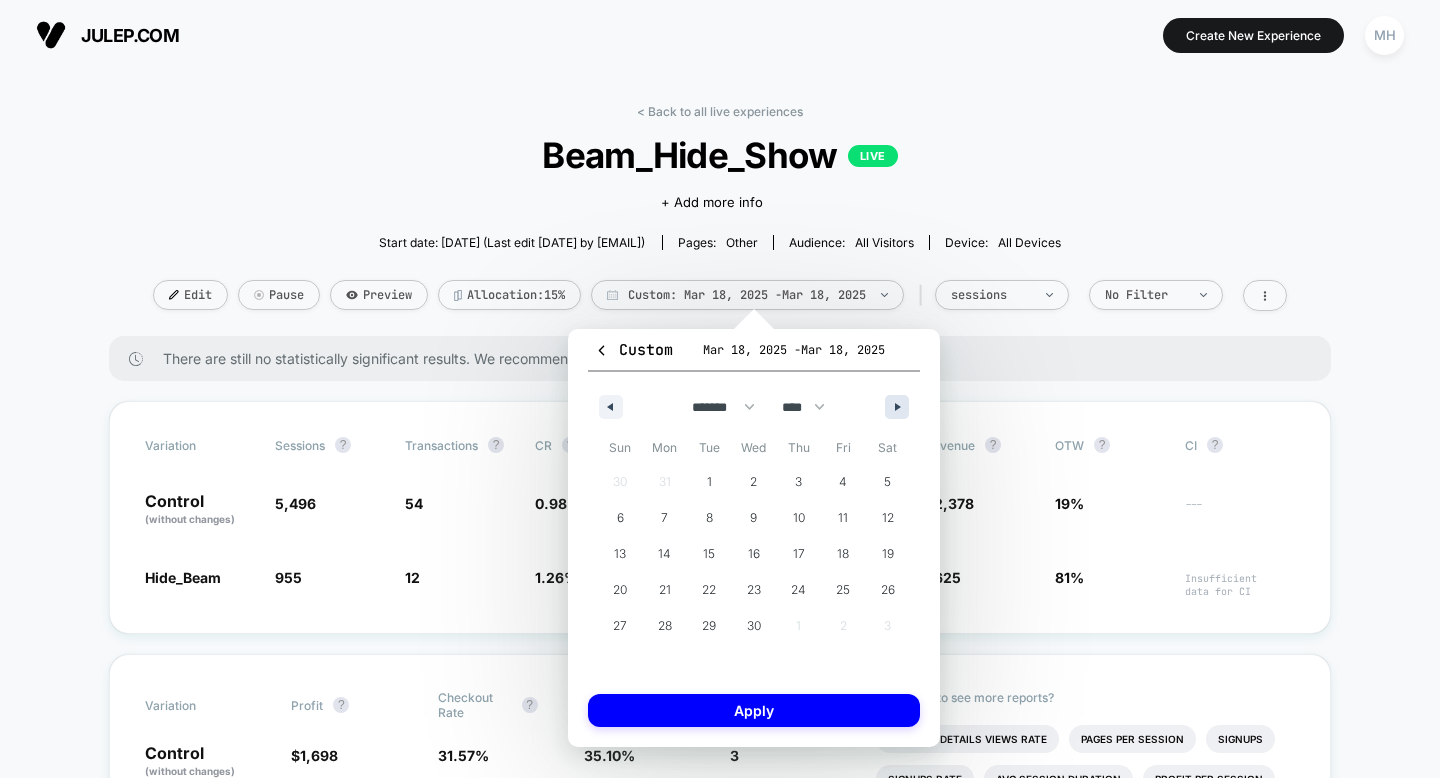 click at bounding box center [897, 407] 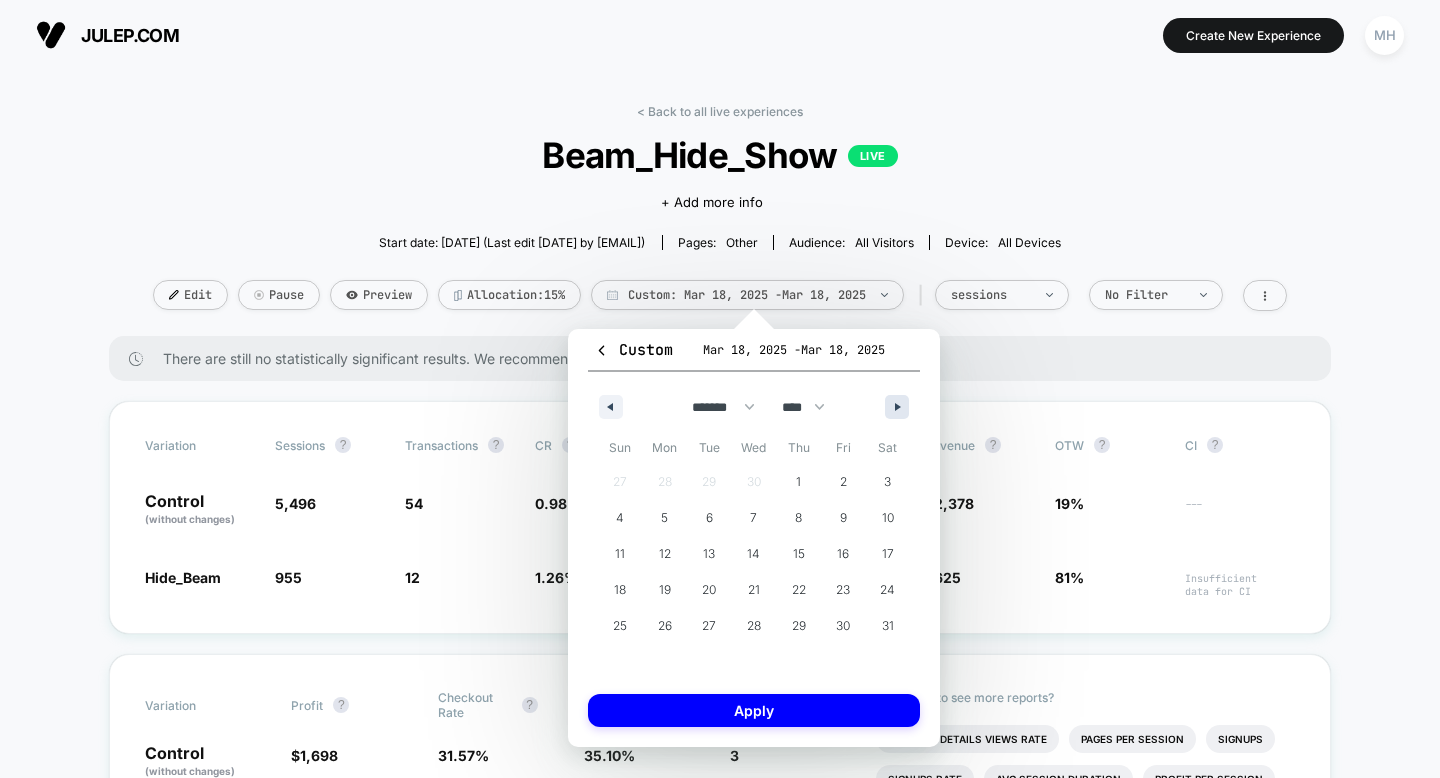 click at bounding box center (900, 407) 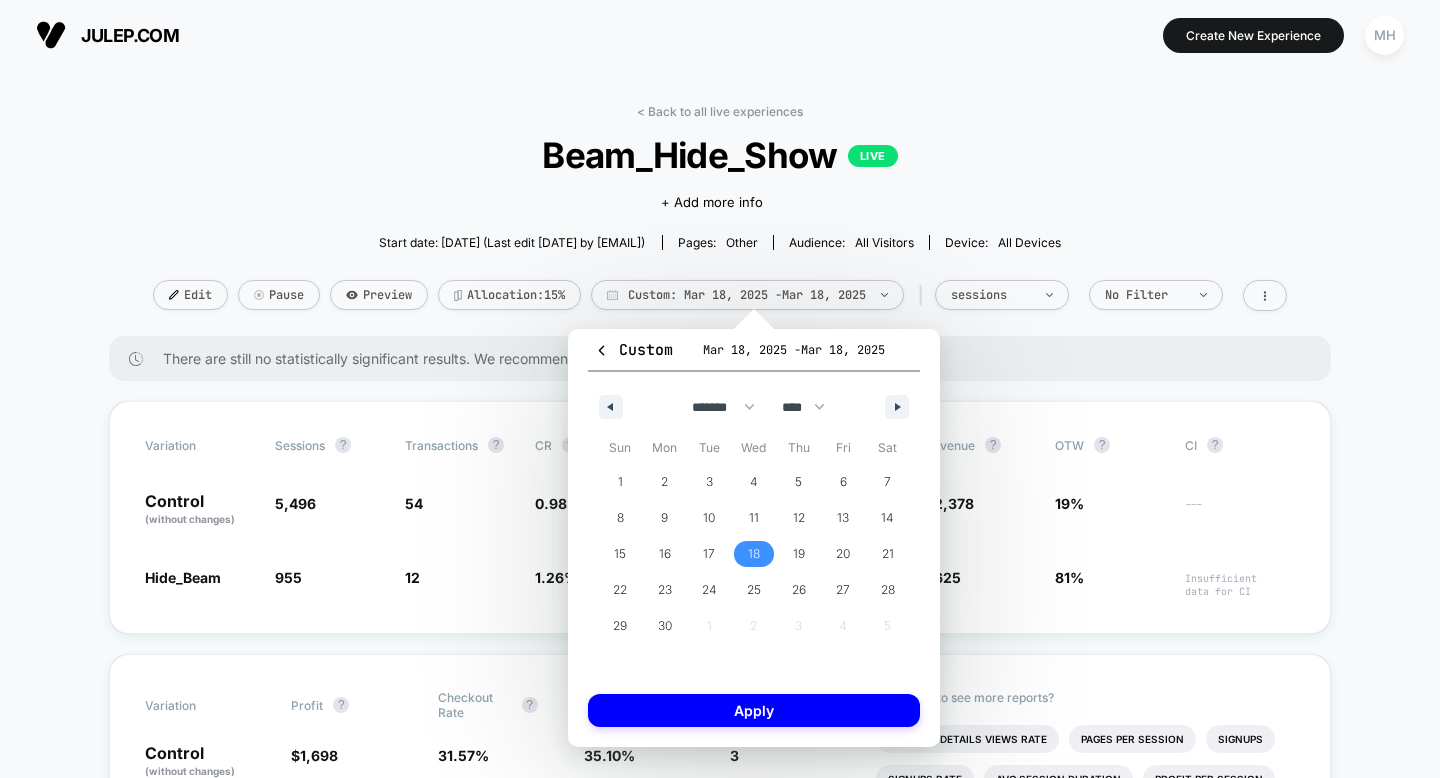 click on "18" at bounding box center [754, 554] 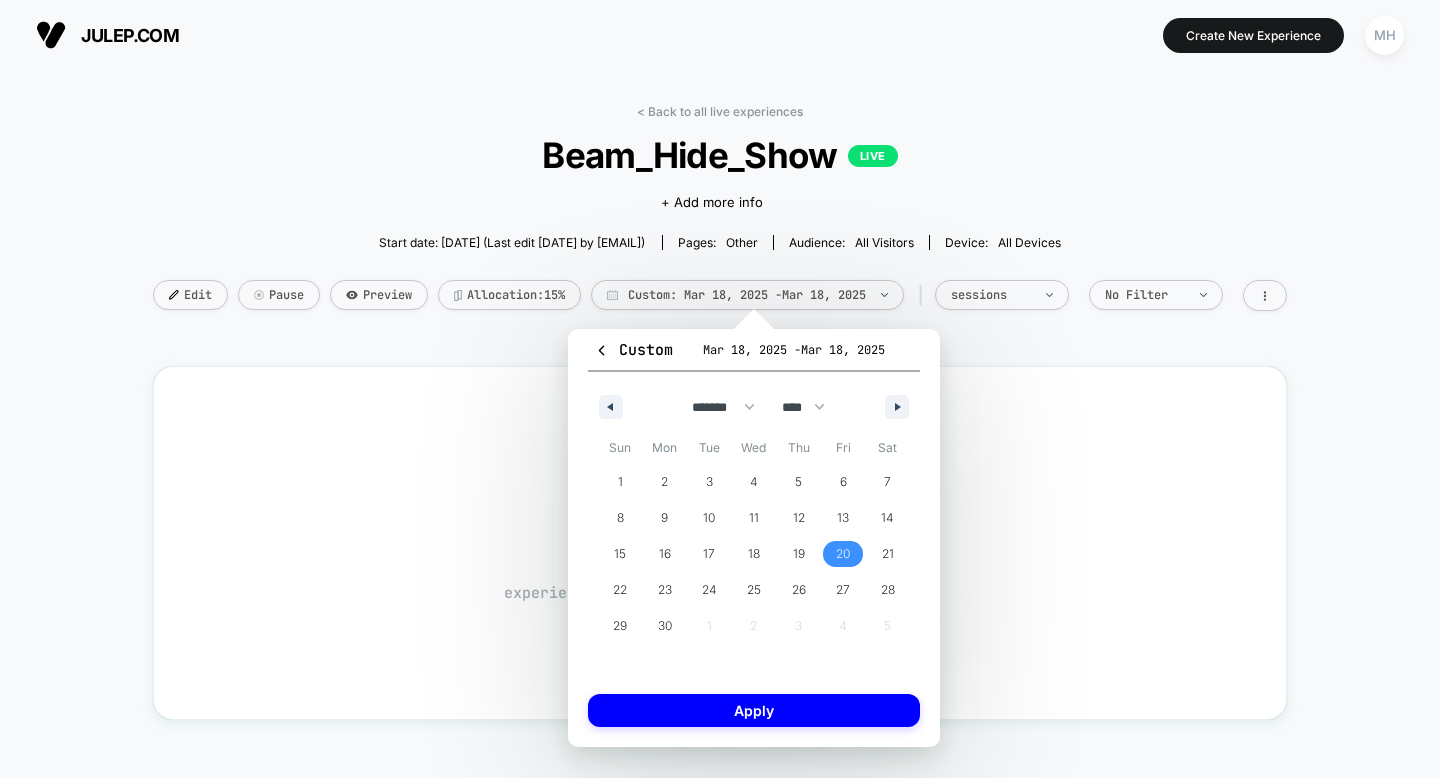 click on "20" at bounding box center [843, 554] 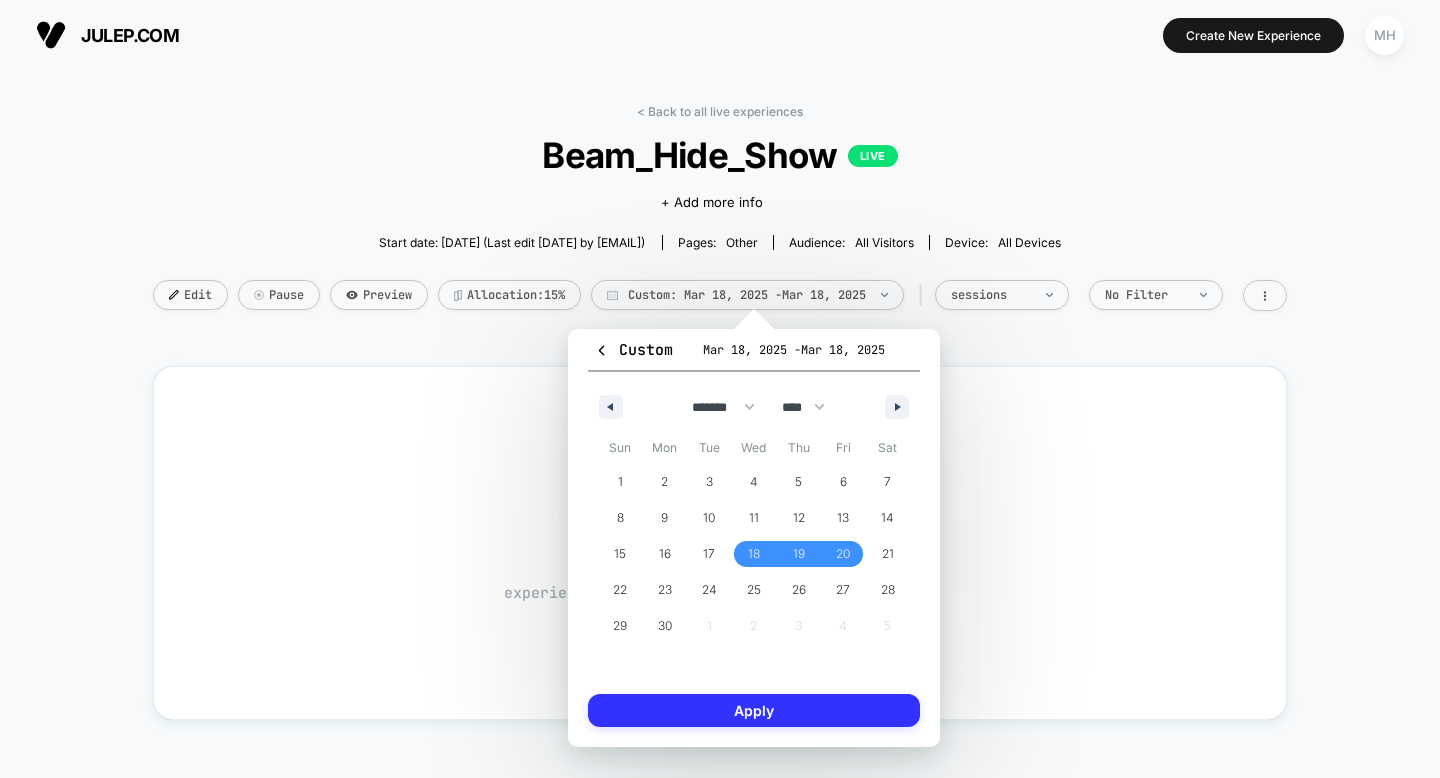 click on "Apply" at bounding box center (754, 710) 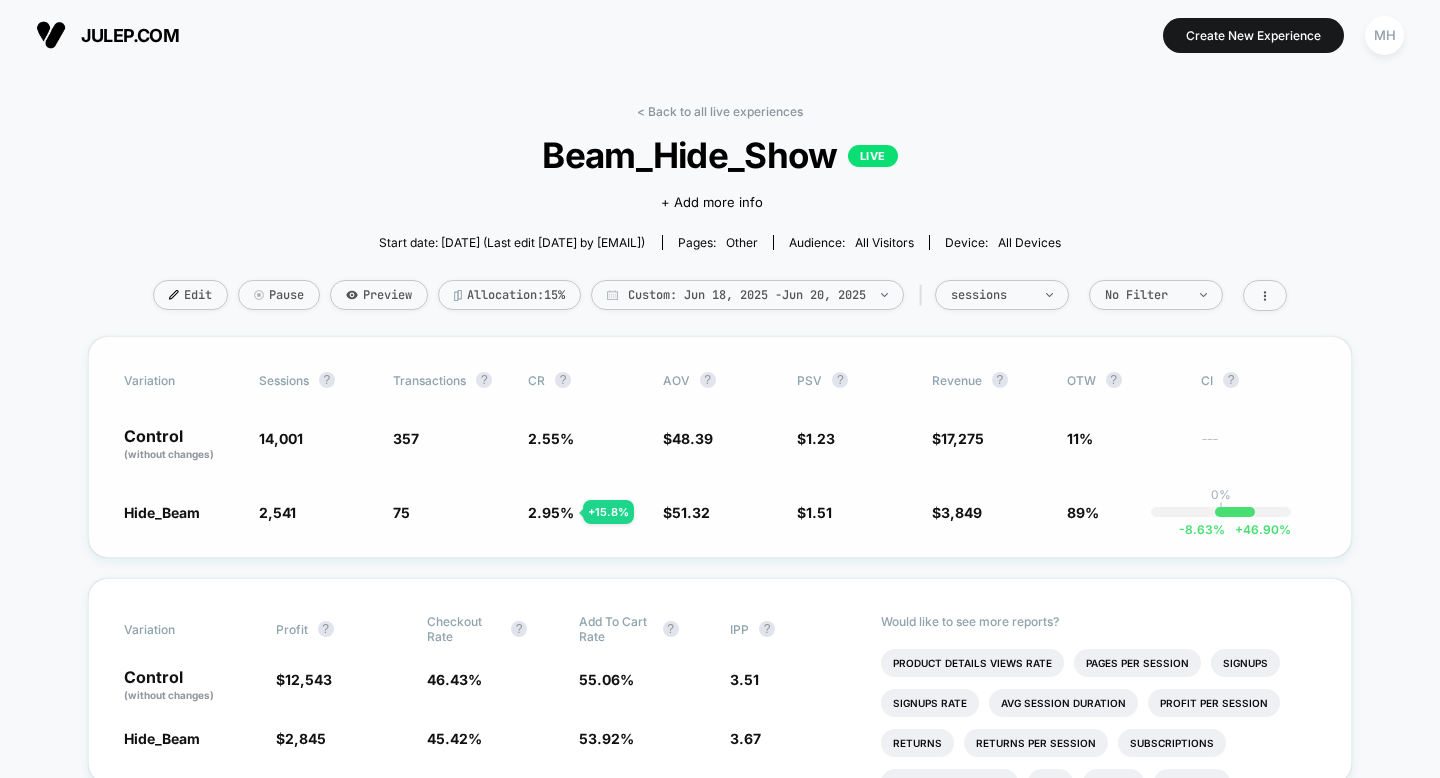 click on "89%" at bounding box center (281, 438) 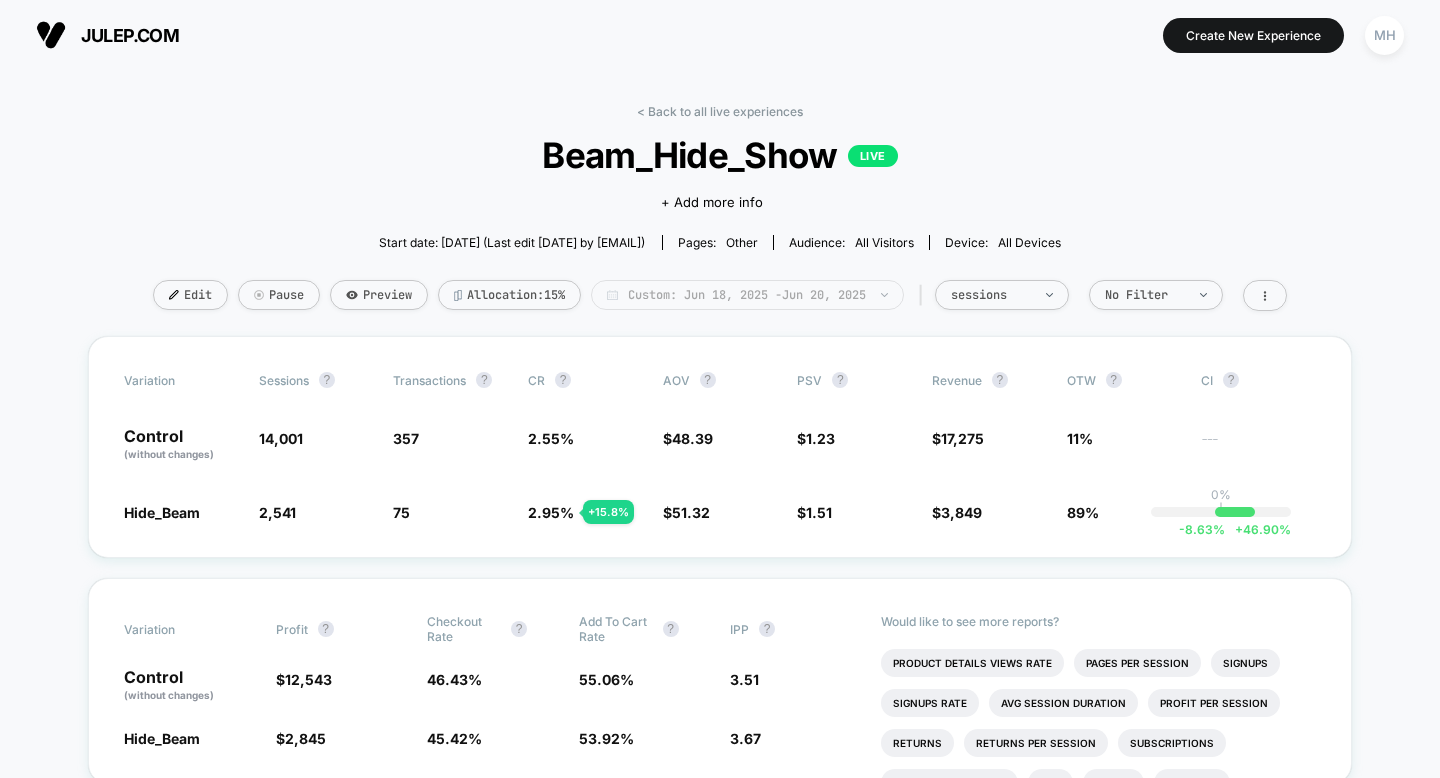click on "Custom:     Jun 18, 2025    -    Jun 20, 2025" at bounding box center (747, 295) 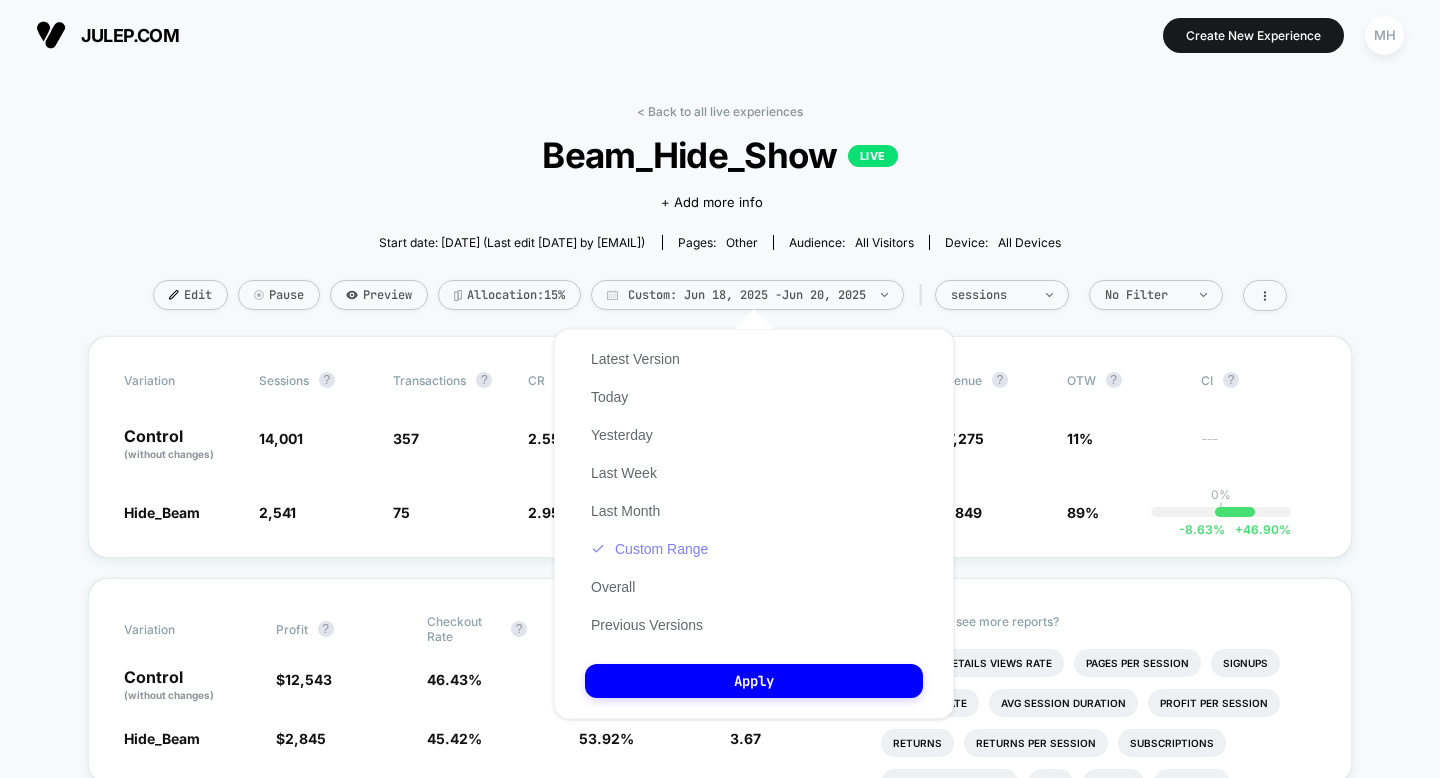 click on "Custom Range" at bounding box center (649, 549) 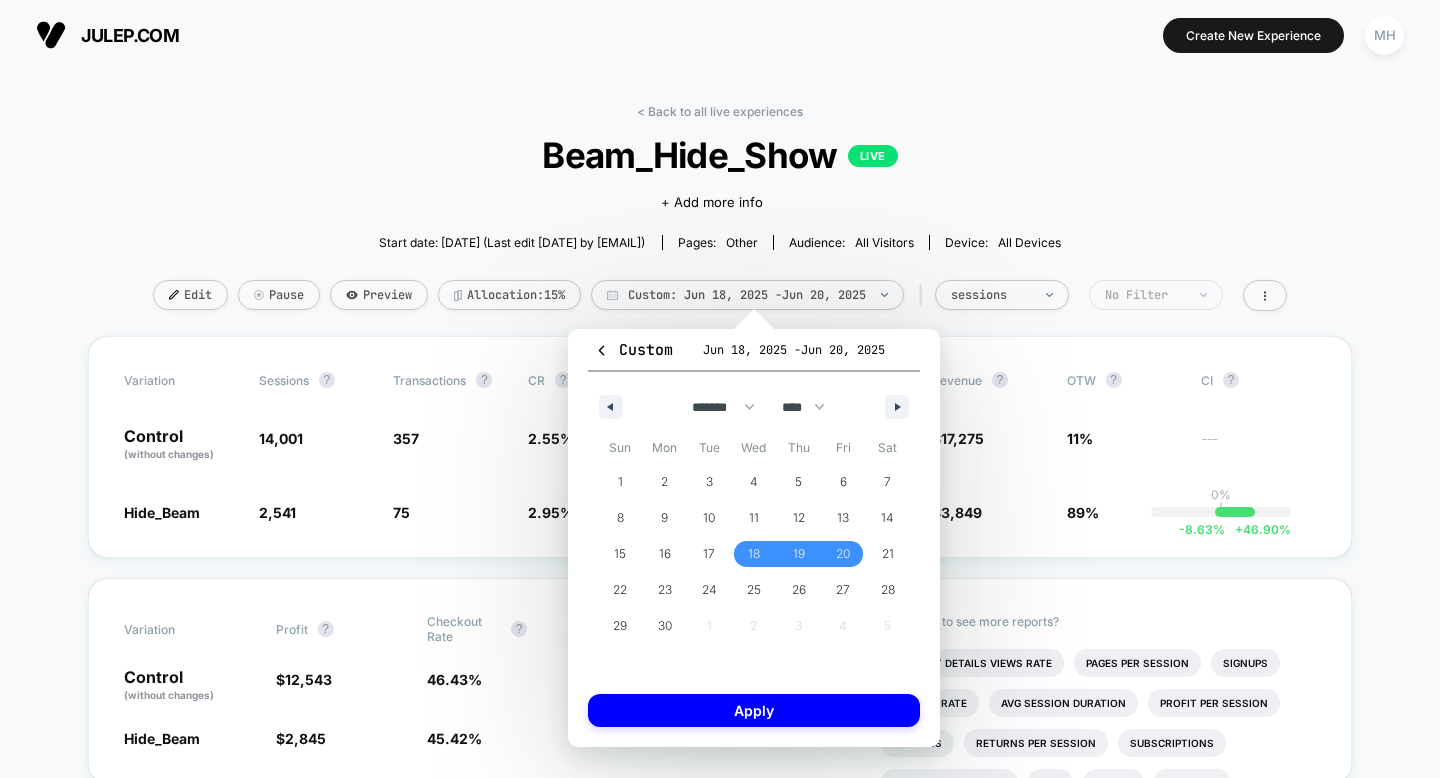 click on "No Filter" at bounding box center [991, 295] 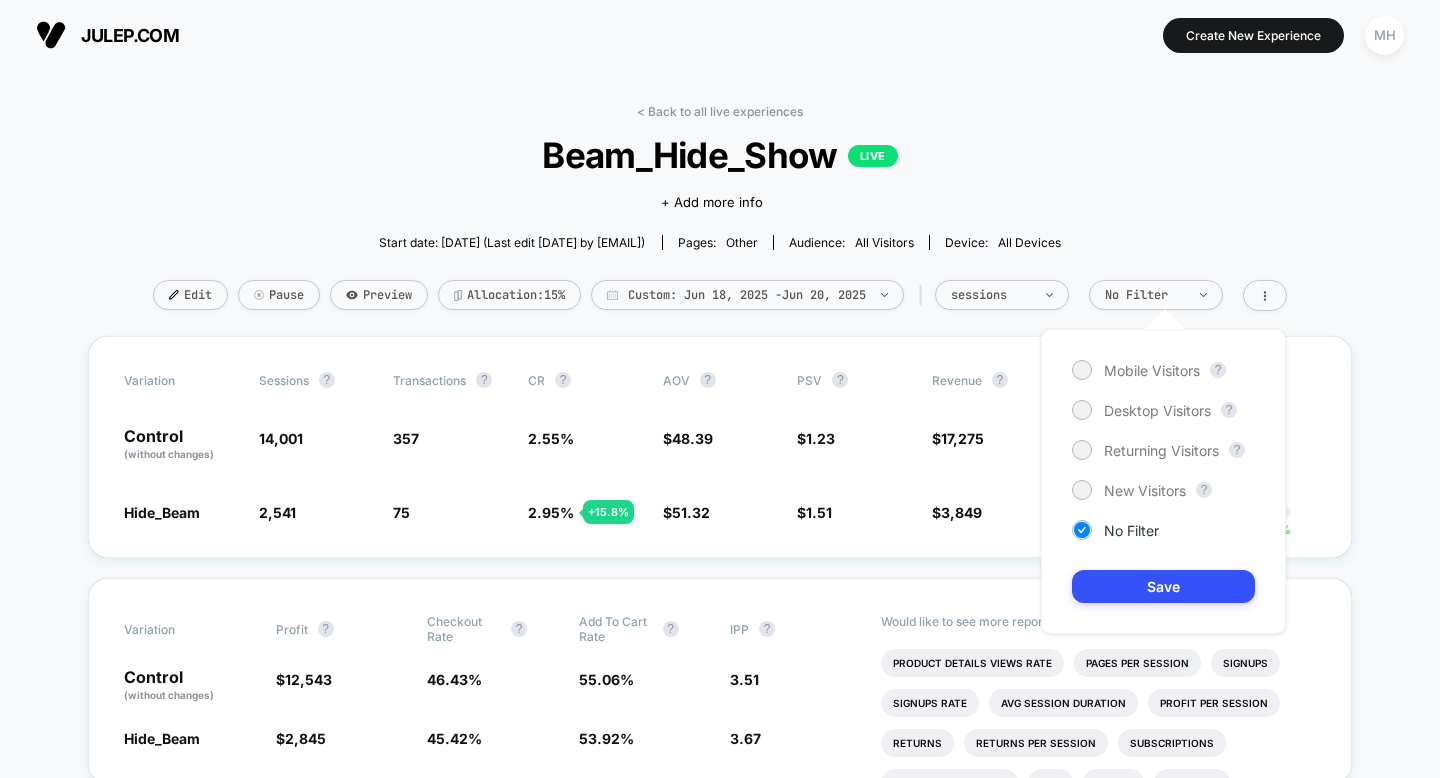 click on "Mobile Visitors ? Desktop Visitors ? Returning Visitors ? New Visitors ? No Filter Save" at bounding box center [1163, 481] 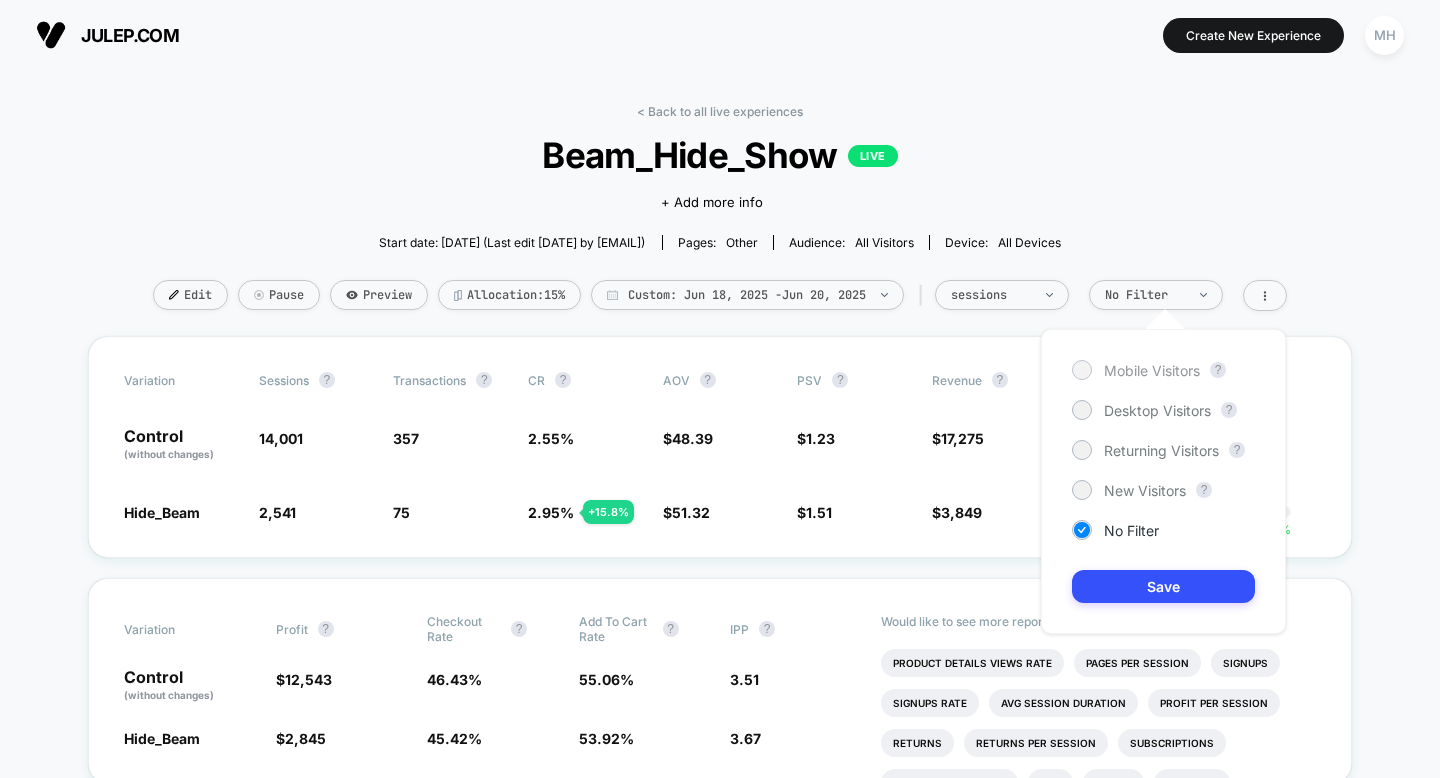 click at bounding box center [1082, 370] 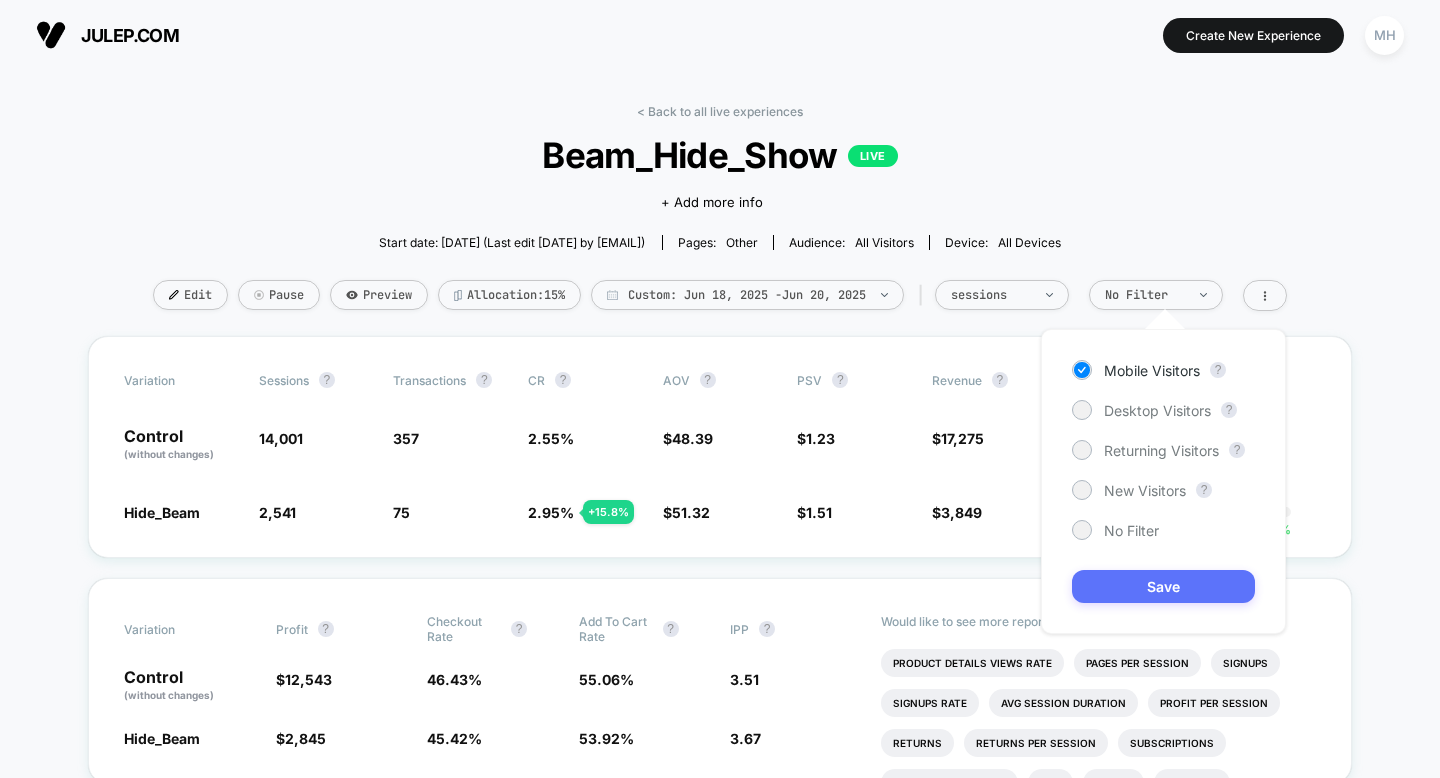 click on "Save" at bounding box center (1163, 586) 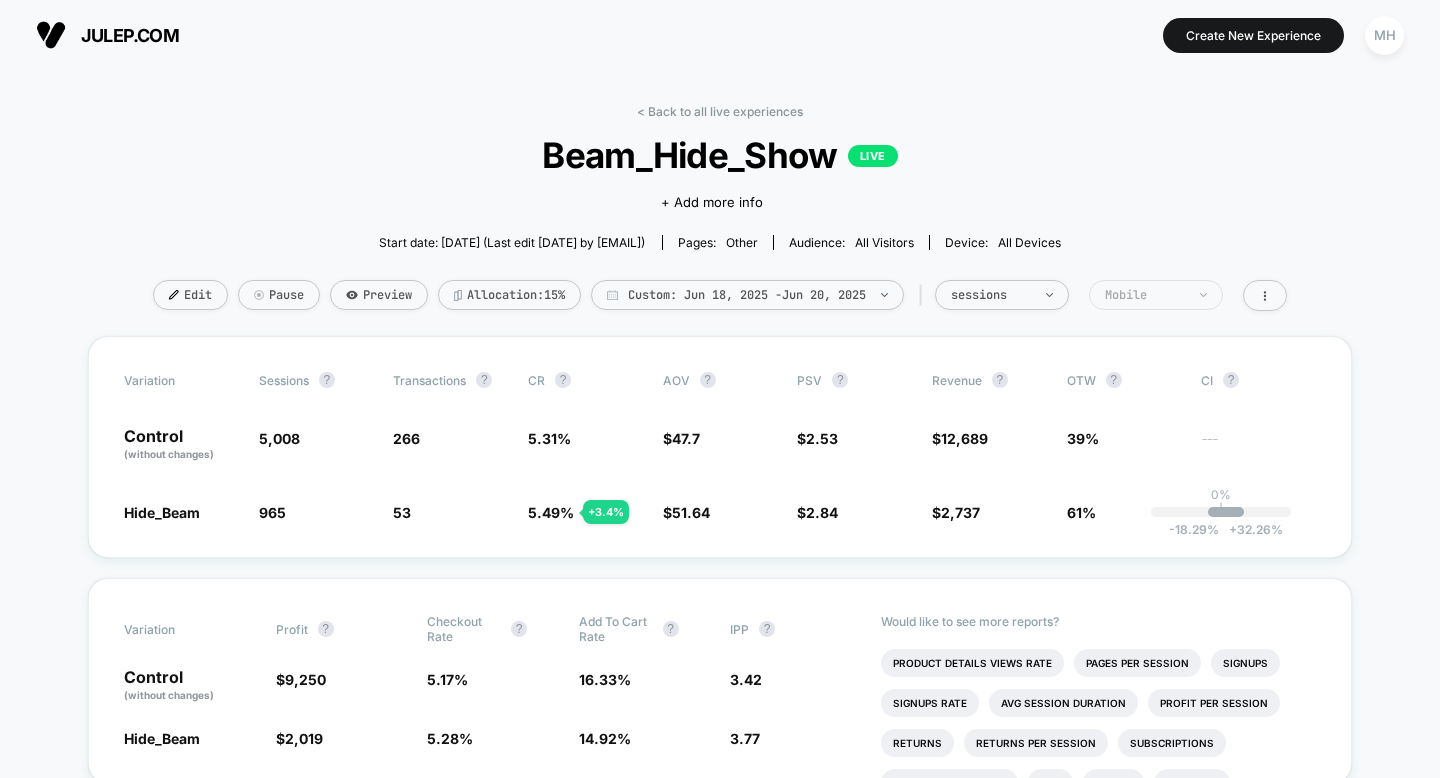 click on "Mobile" at bounding box center (991, 295) 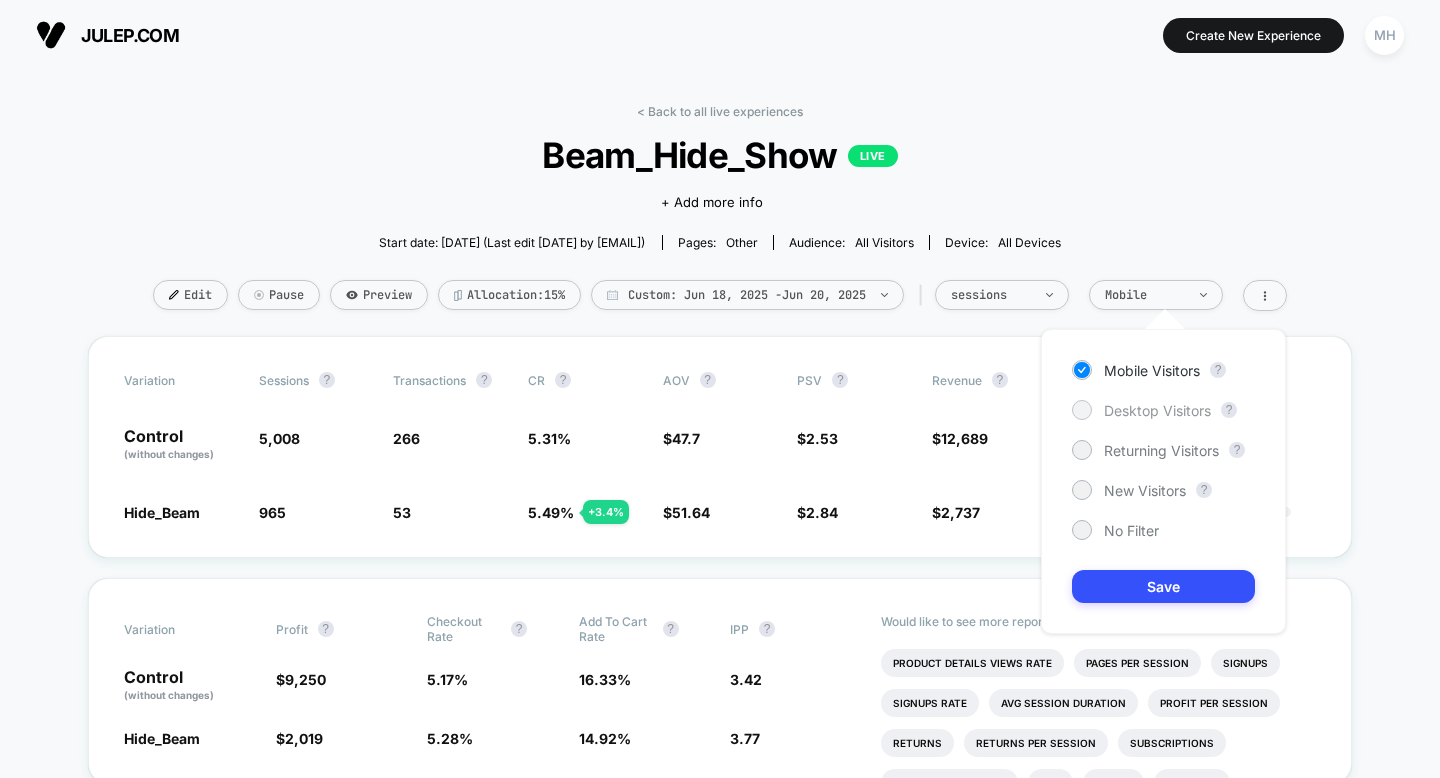 click at bounding box center (1081, 409) 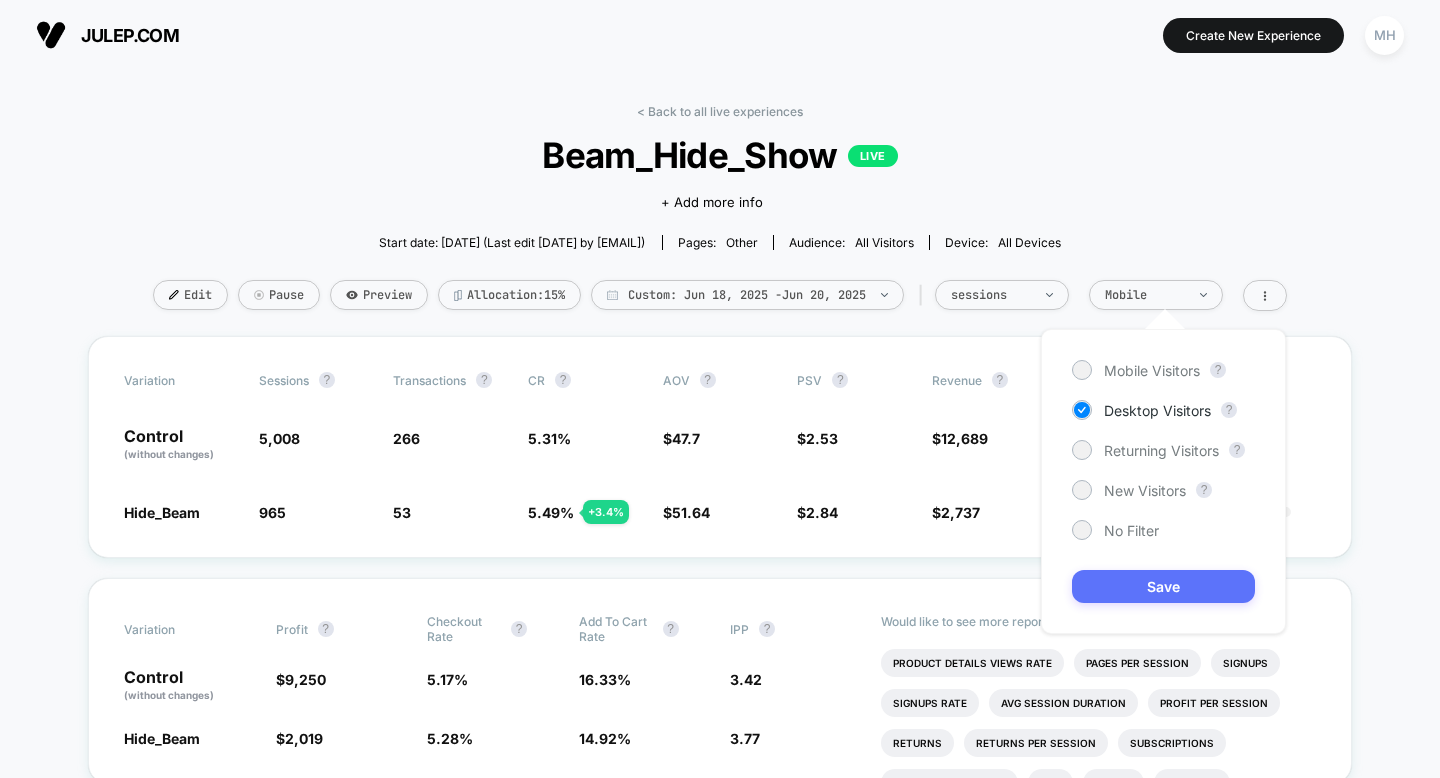 click on "Save" at bounding box center [1163, 586] 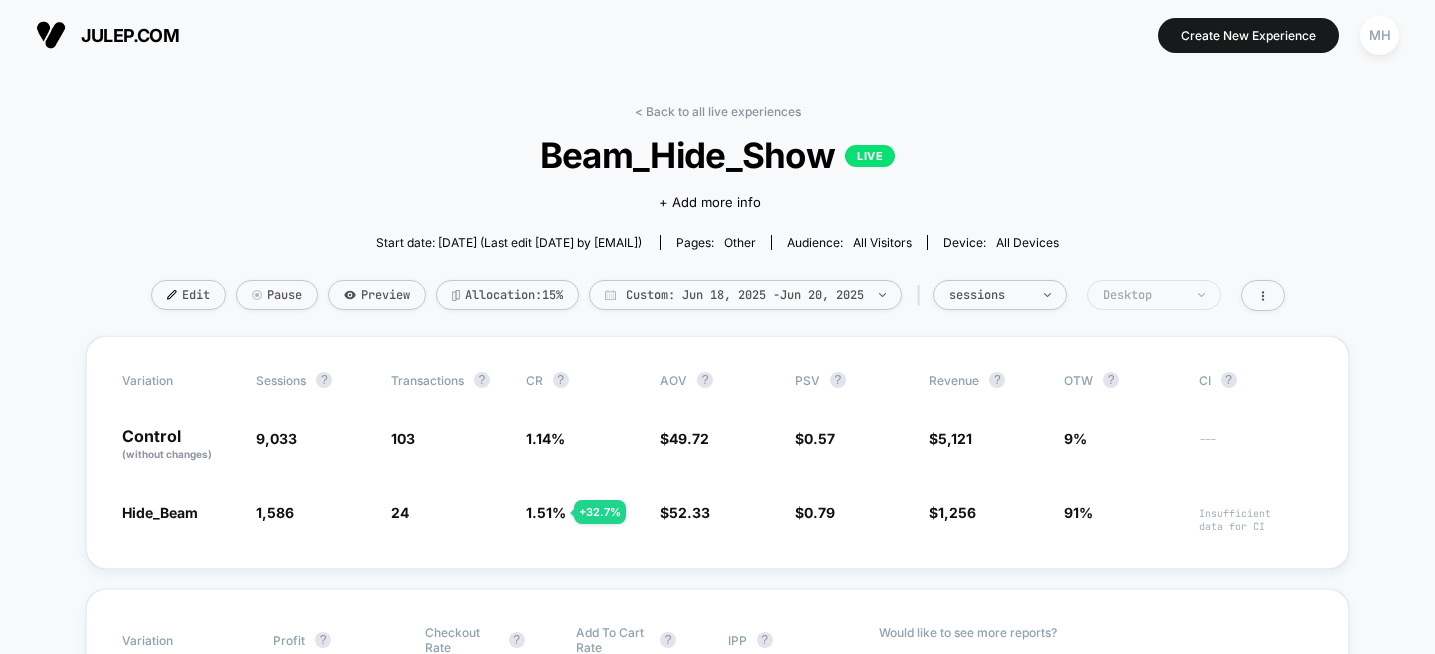 click on "Desktop" at bounding box center [989, 295] 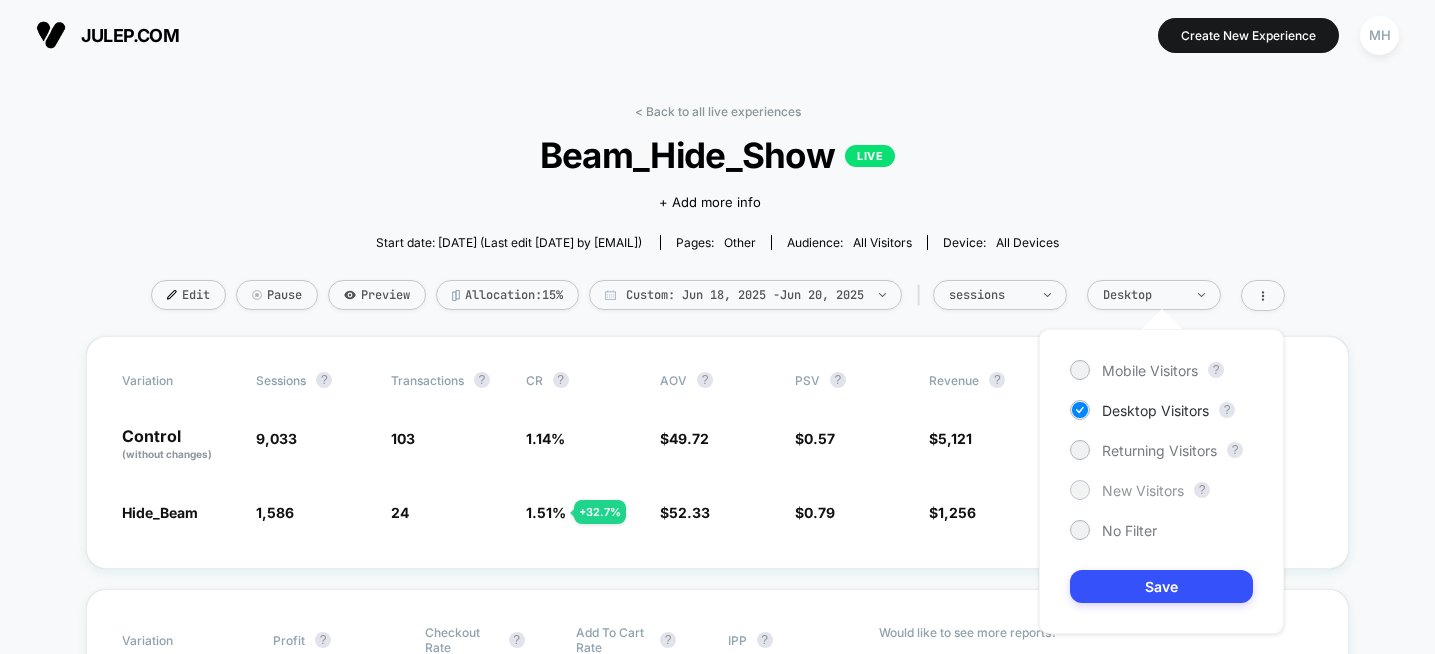 click on "New Visitors" at bounding box center (1134, 370) 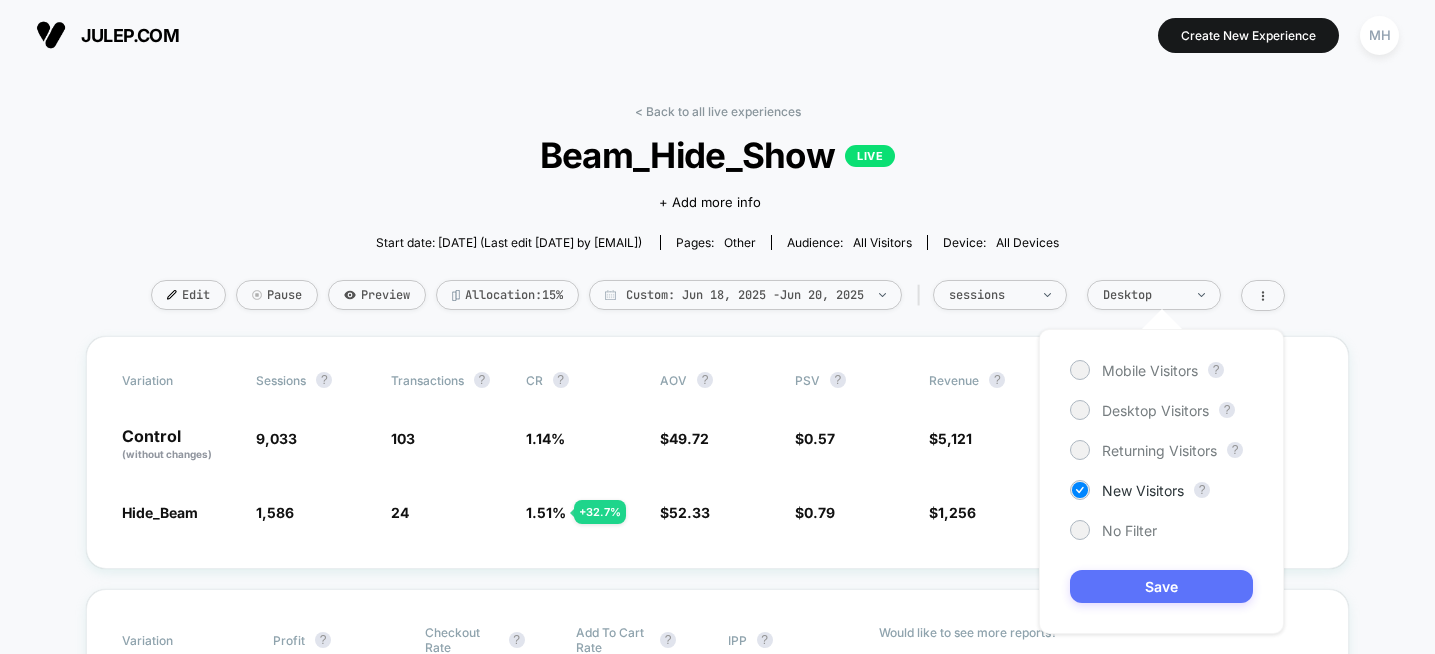 click on "Save" at bounding box center (1161, 586) 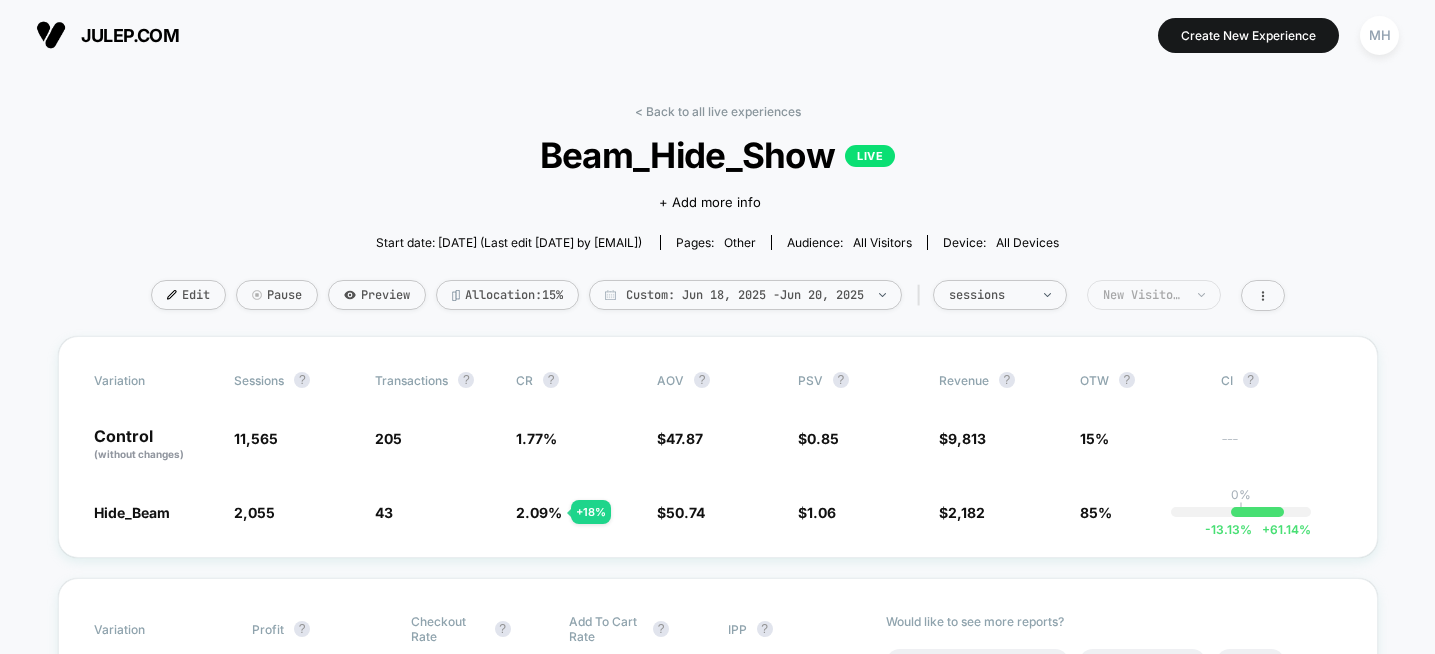 click on "New Visitors" at bounding box center [989, 295] 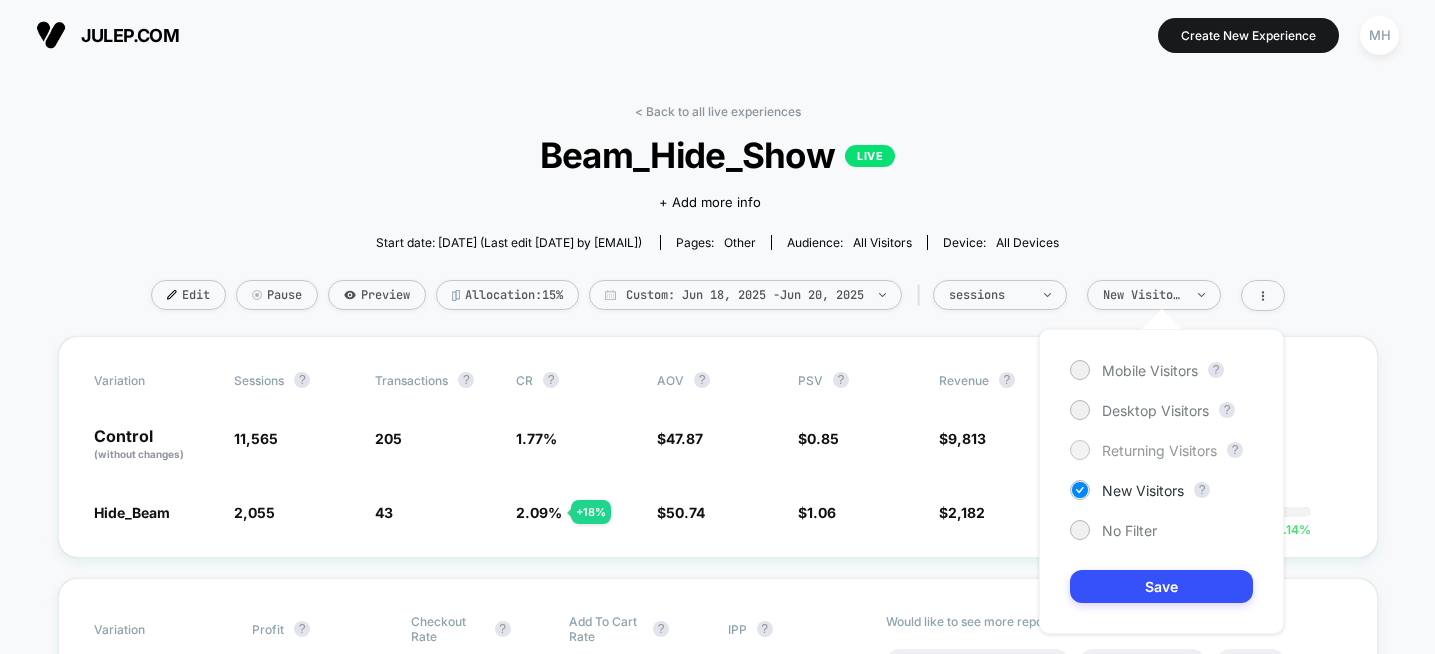 click at bounding box center (1079, 369) 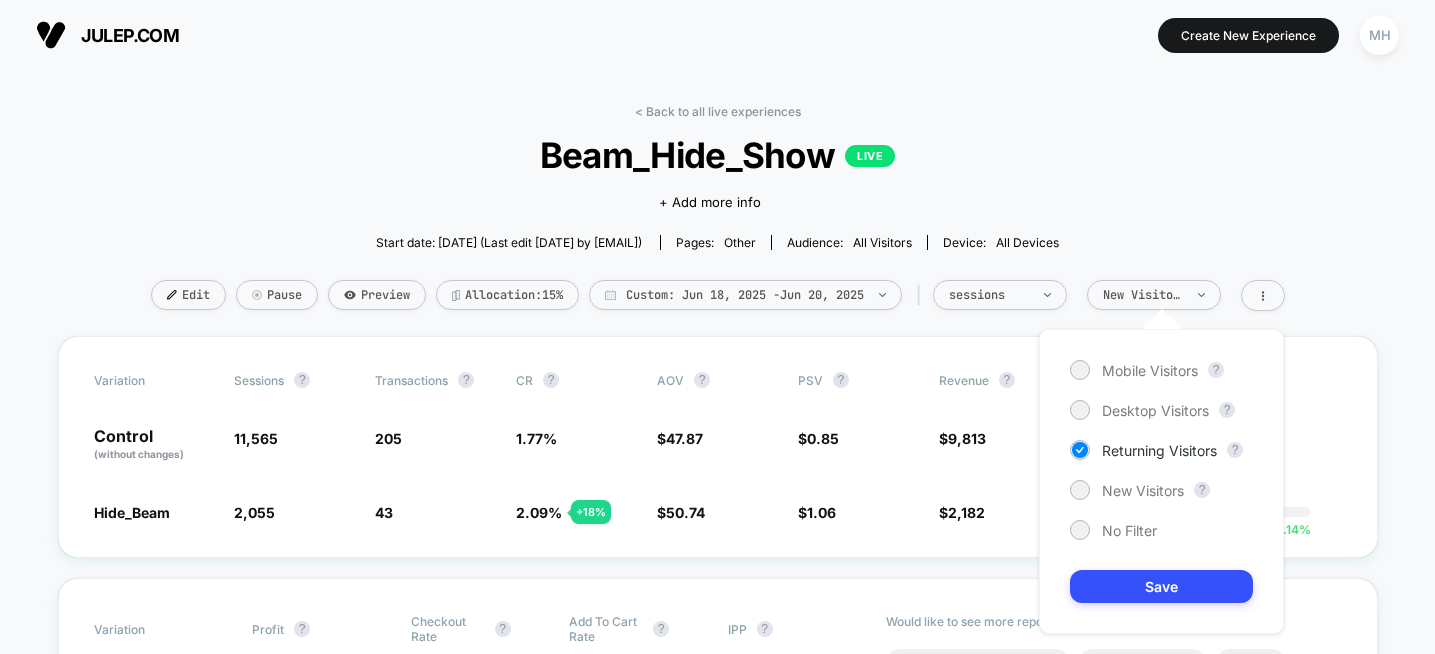 click on "Mobile Visitors ? Desktop Visitors ? Returning Visitors ? New Visitors ? No Filter Save" at bounding box center [1161, 481] 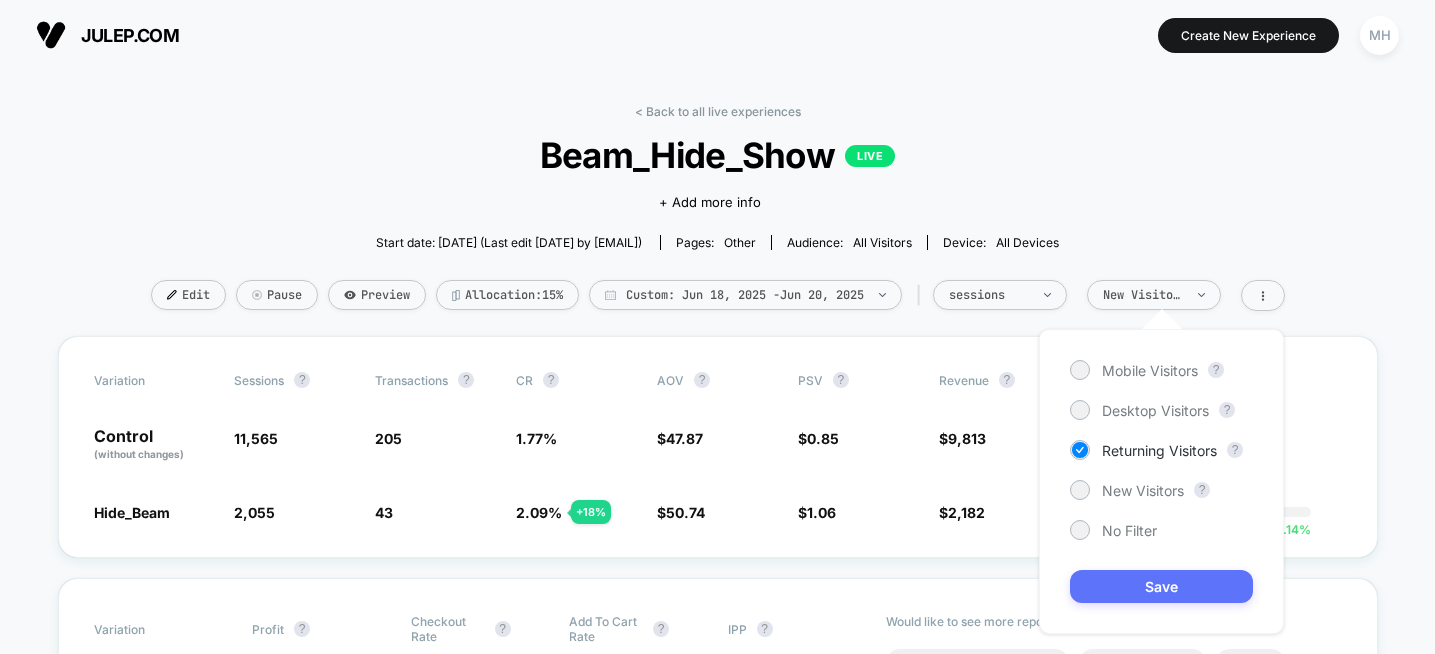 click on "Save" at bounding box center [1161, 586] 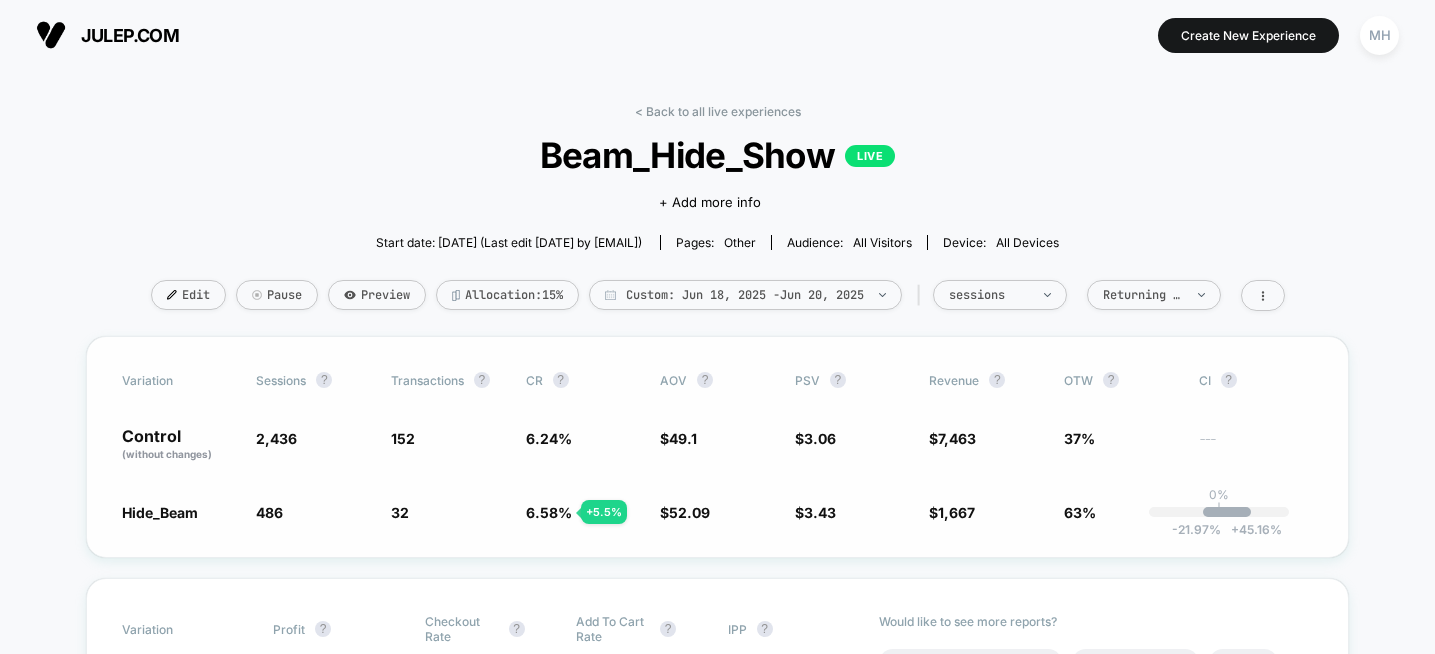 click on "Variation Sessions ? Transactions ? CR ? AOV ? PSV ? Revenue ? OTW ? CI ? Control (without changes) 2,436 152 6.24 % $ 49.1 $ 3.06 $ 7,463 37% --- Hide_Beam 486 - 80 % 32 + 5.5 % 6.58 % + 5.5 % $ 52.09 + 6.1 % $ 3.43 + 12 % $ 1,667 + 12 % 63% 0% | -21.97 % + 45.16 %" at bounding box center [718, 447] 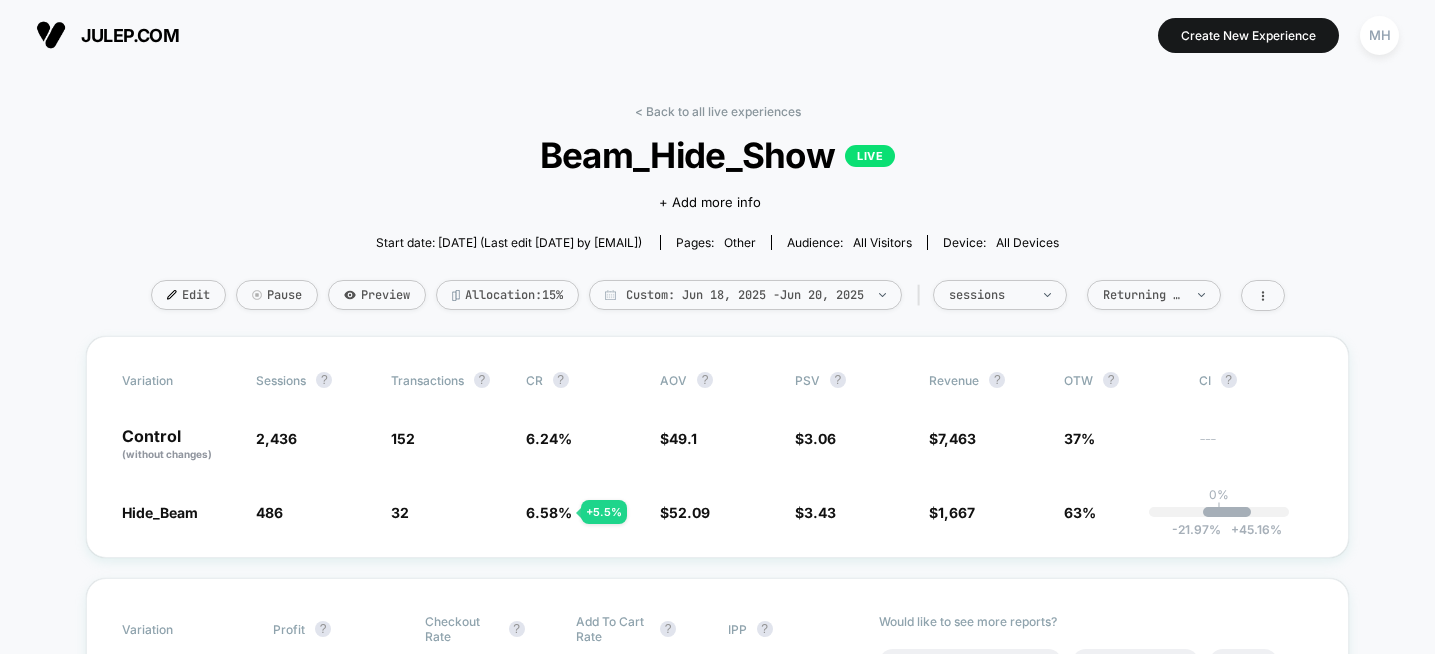 click on "< Back to all live experiences  Beam_Hide_Show LIVE Click to edit experience details + Add more info Start date: [DATE] (Last edit [DATE] by [EMAIL]) Pages: other Audience: All Visitors Device: all devices Edit Pause  Preview Allocation:  15% Custom:     [DATE]    -    [DATE] |   sessions   Returning Visitors" at bounding box center [718, 220] 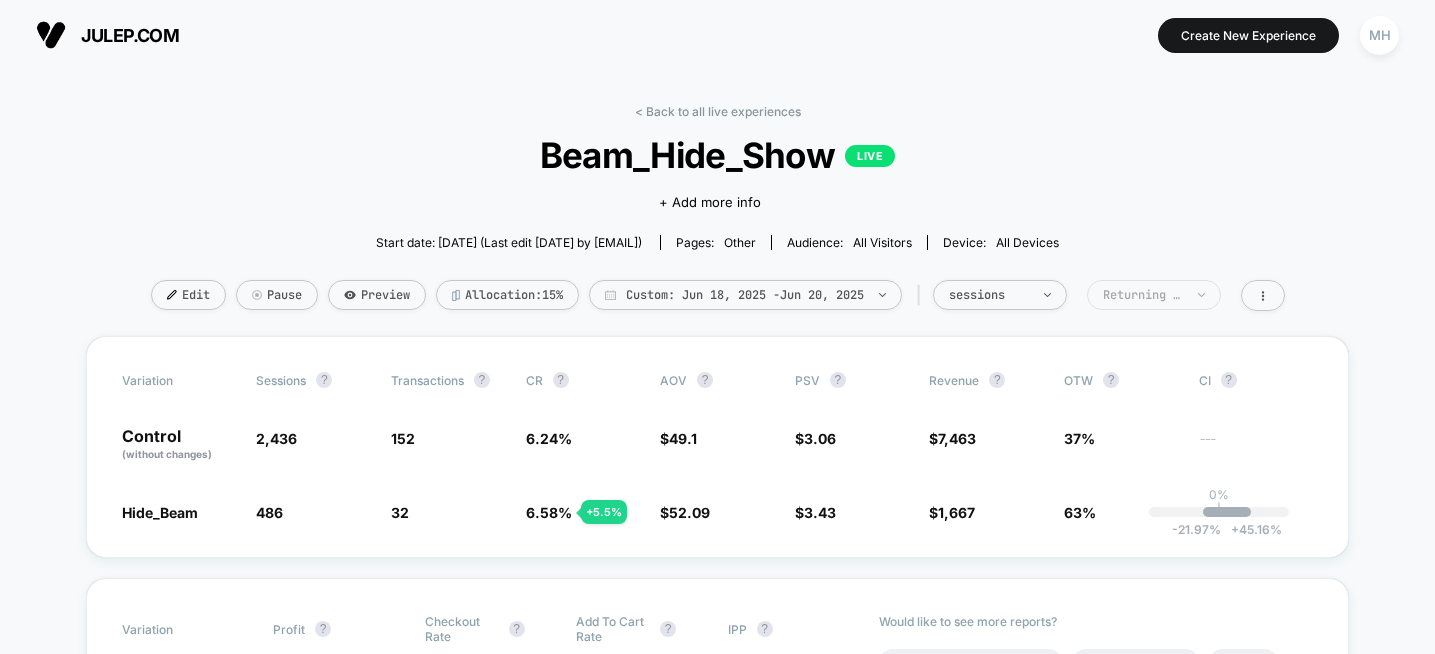 click on "Returning Visitors" at bounding box center (989, 295) 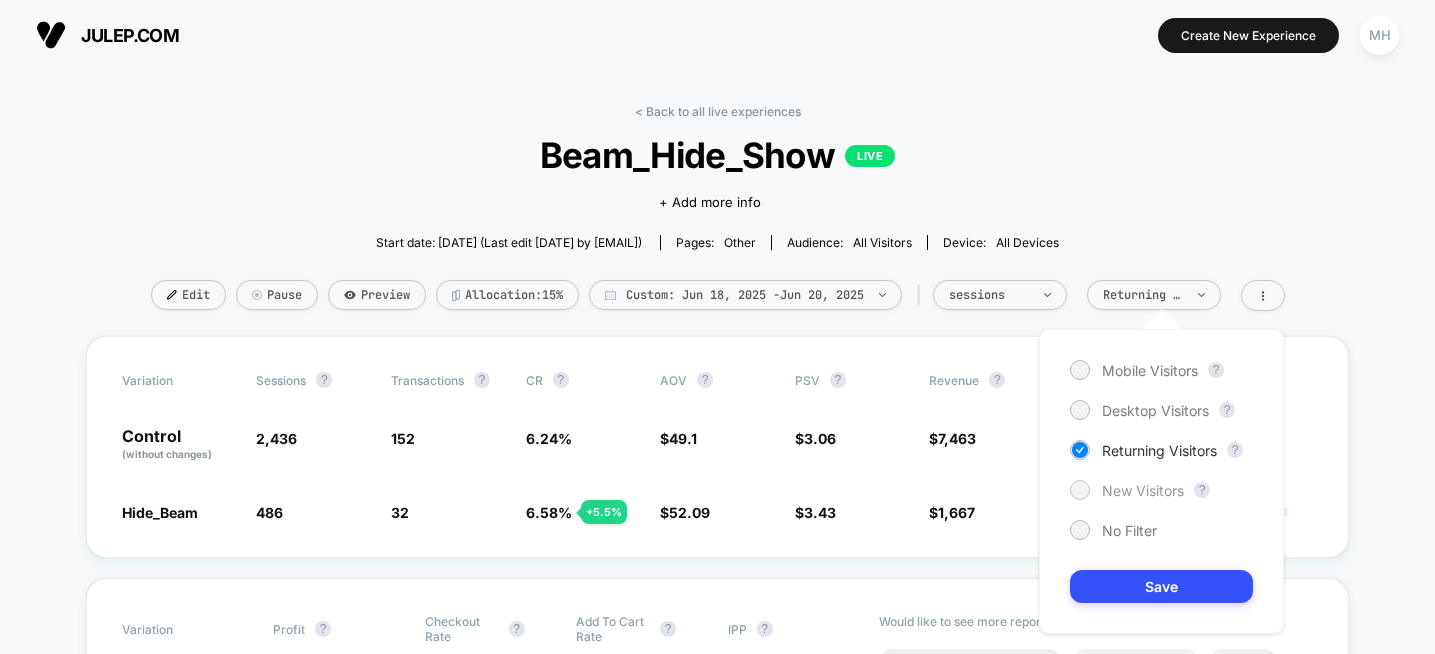 click at bounding box center (1079, 369) 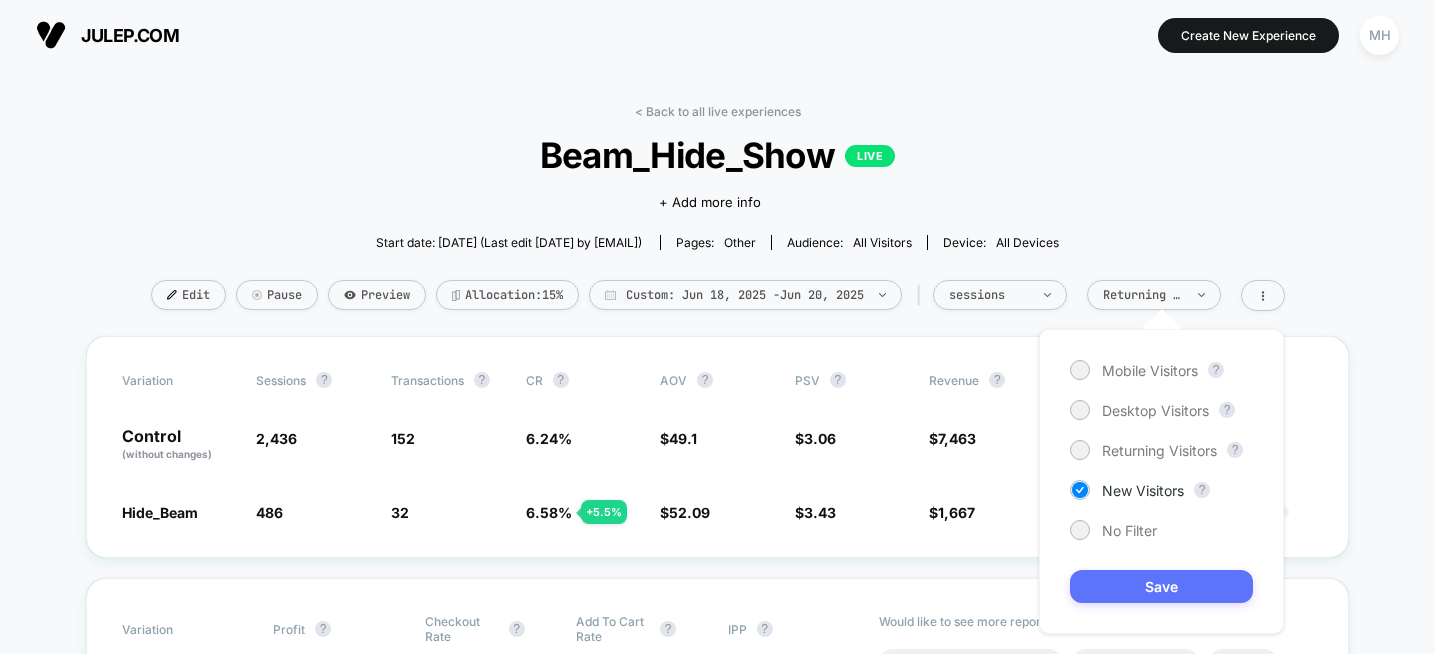 click on "Save" at bounding box center [1161, 586] 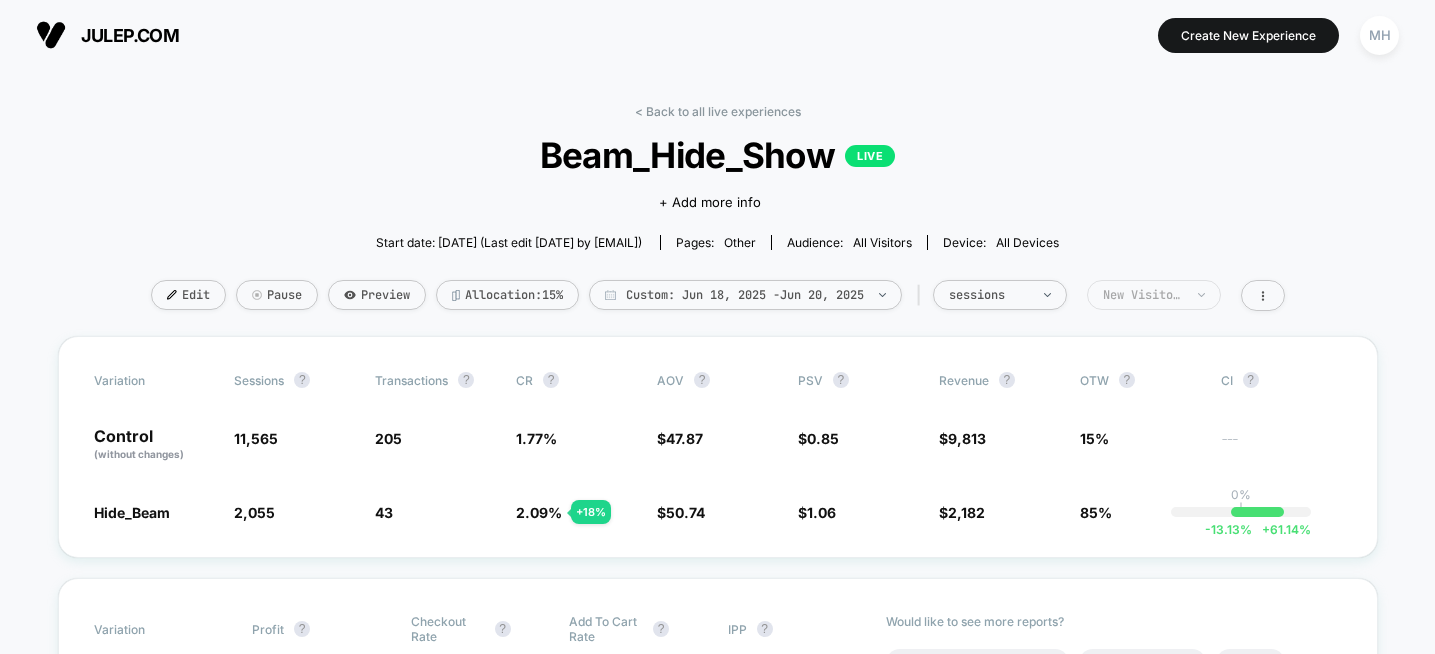 click on "New Visitors" at bounding box center [989, 295] 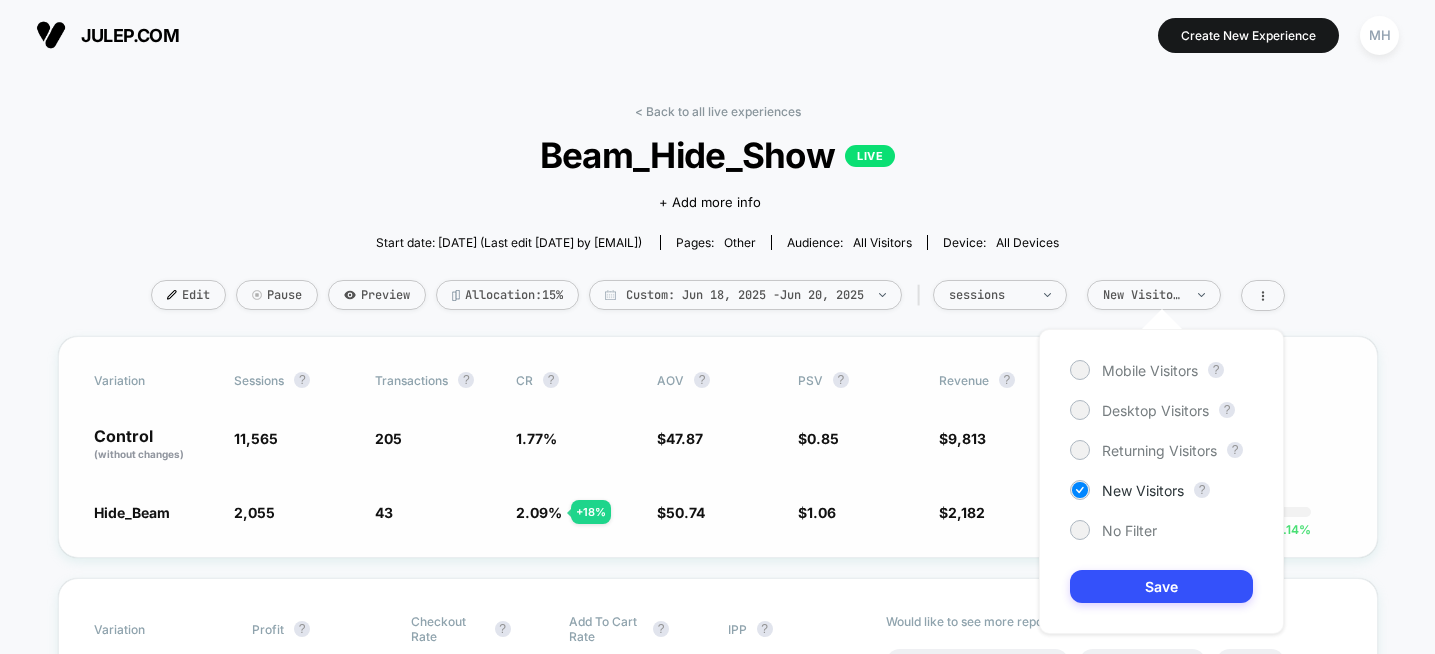 click on "Variation Sessions ? Transactions ? CR ? AOV ? PSV ? Revenue ? OTW ? CI ? Control (without changes) 11,565 205 1.77 % $ 47.87 $ 0.85 $ 9,813 15% --- Hide_Beam 2,055 - 82.2 % 43 + 18 % 2.09 % + 18 % $ 50.74 + 6 % $ 1.06 + 25.1 % $ 2,182 + 25.1 % 85% 0% | -13.13 % + 61.14 %" at bounding box center [718, 447] 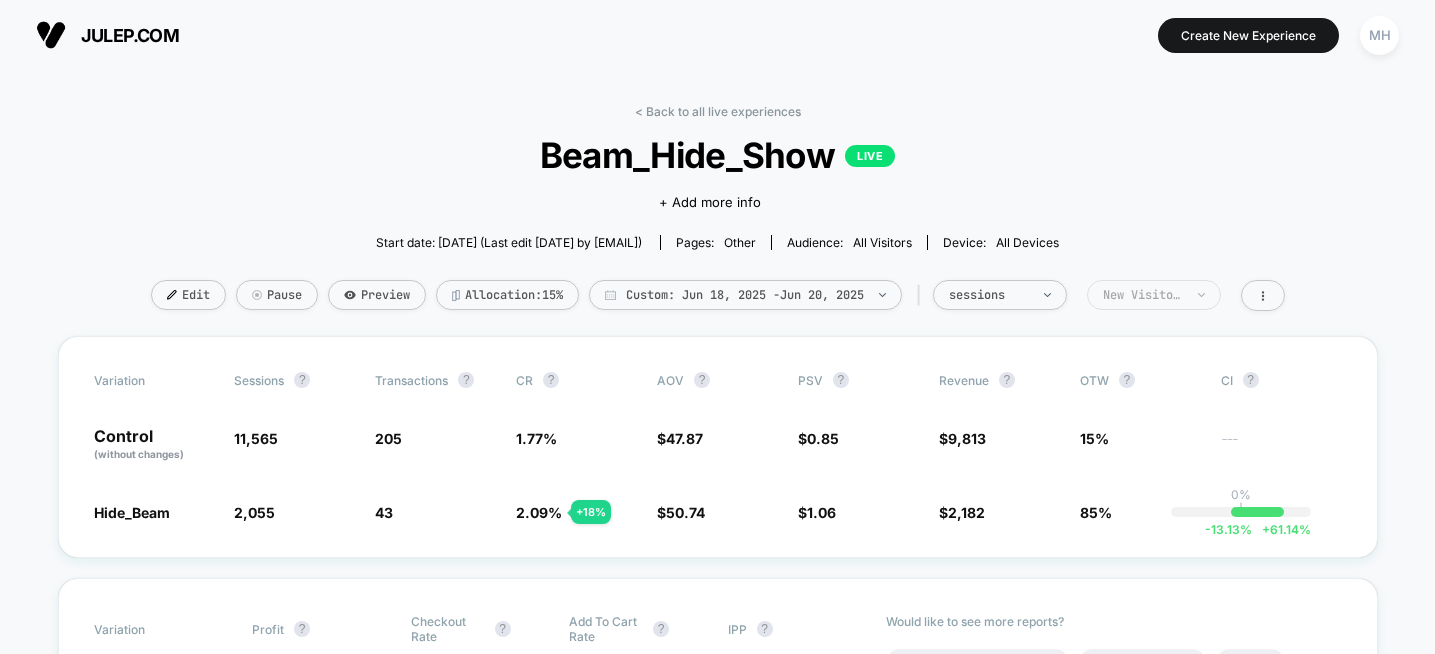 click on "New Visitors" at bounding box center (1000, 295) 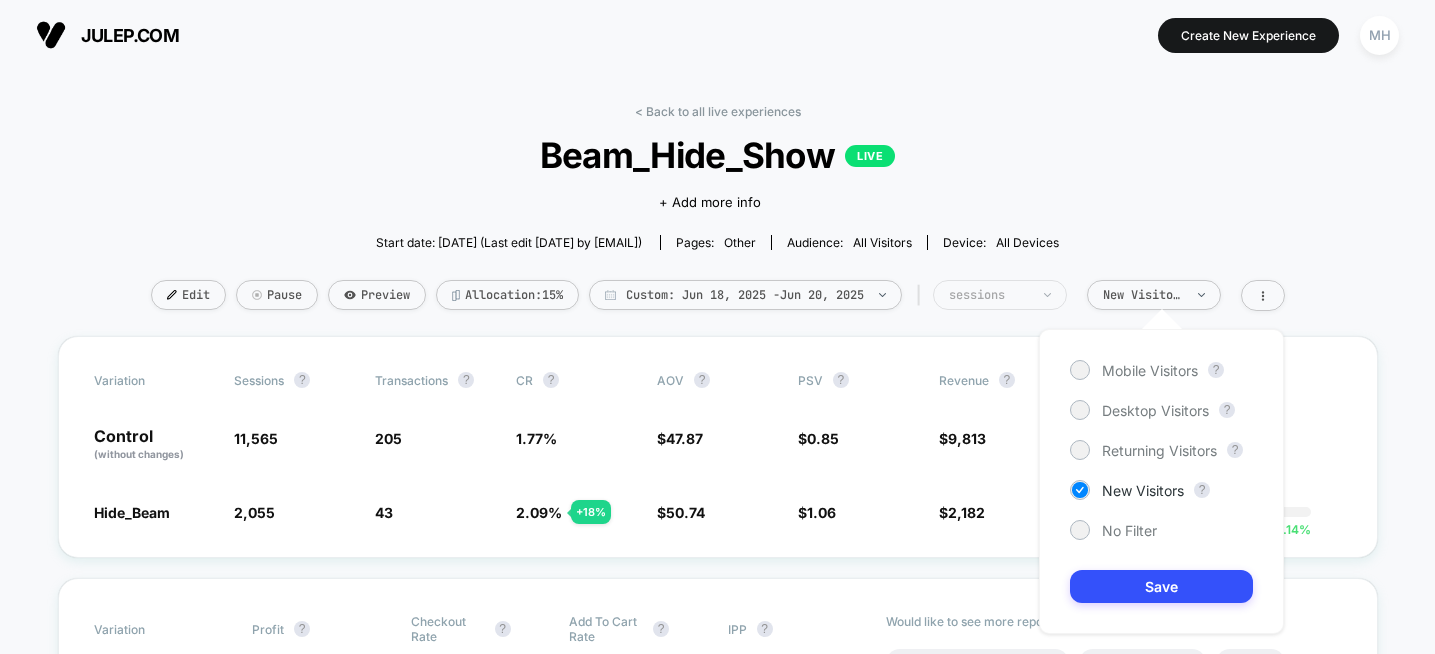 click on "sessions" at bounding box center (1000, 295) 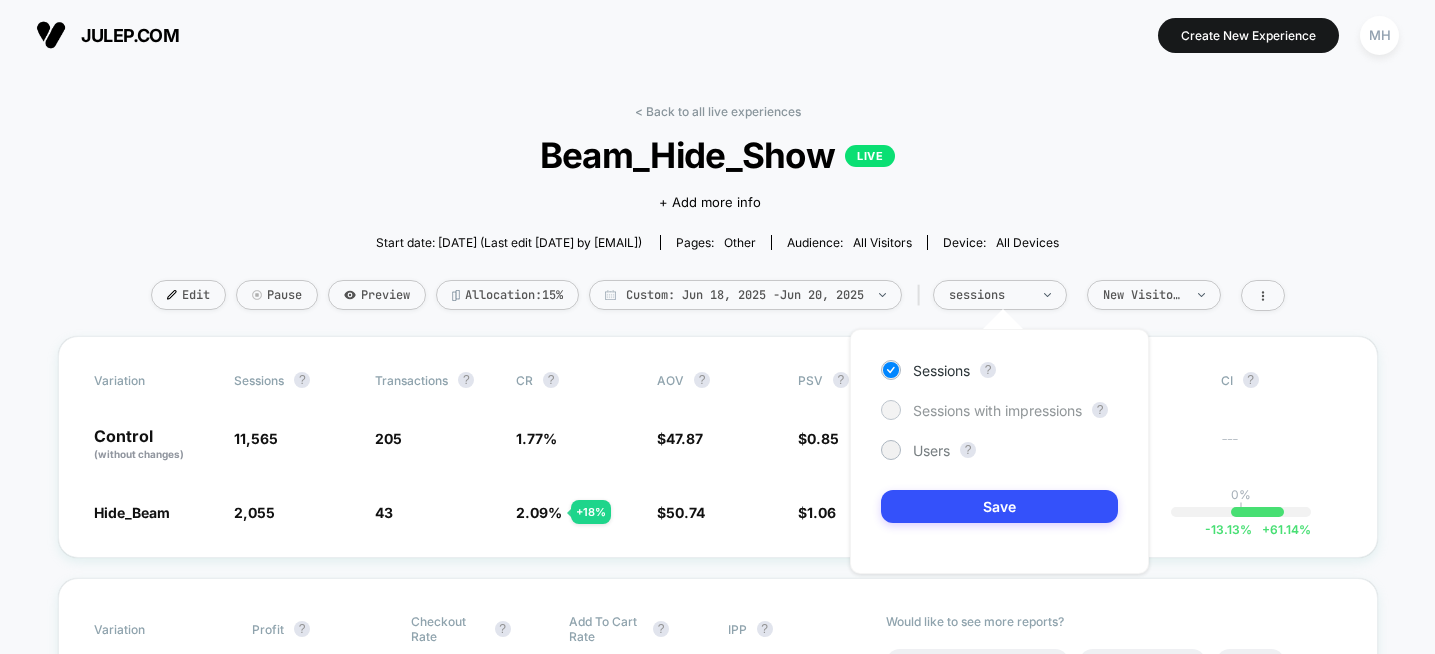 click on "Sessions with impressions" at bounding box center [997, 410] 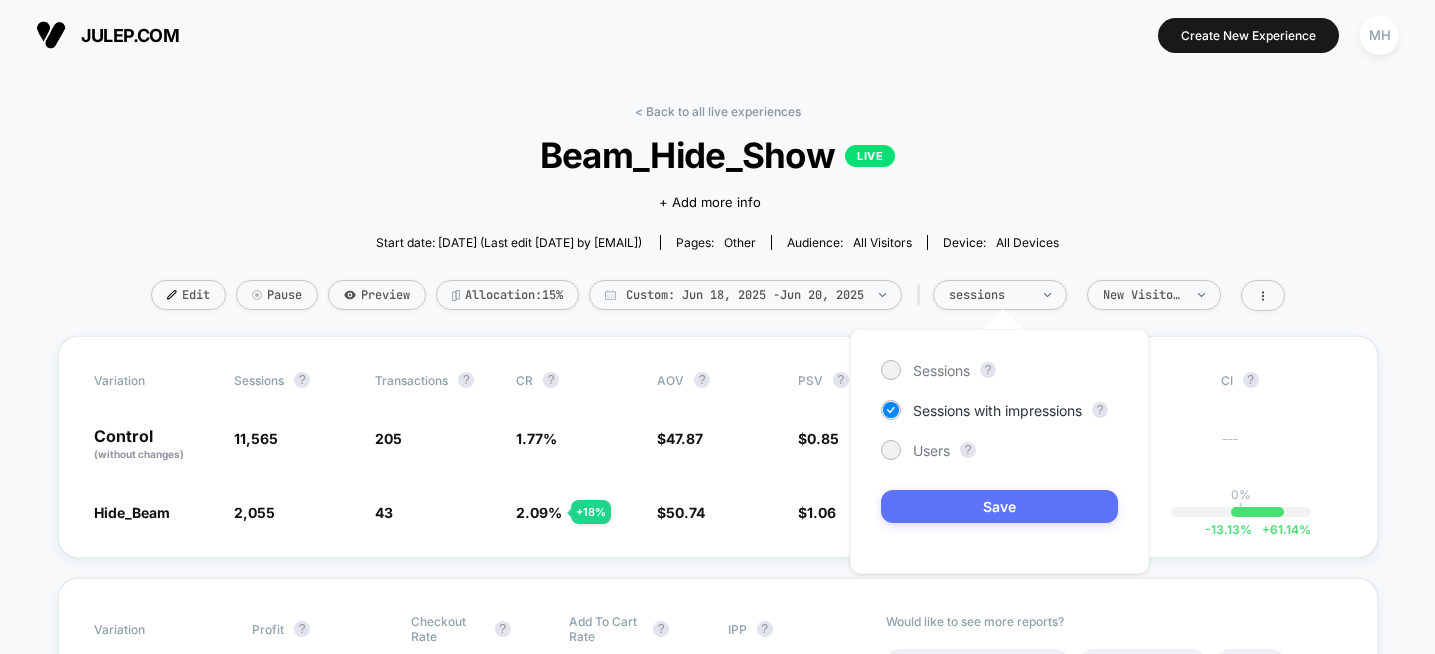 click on "Save" at bounding box center [999, 506] 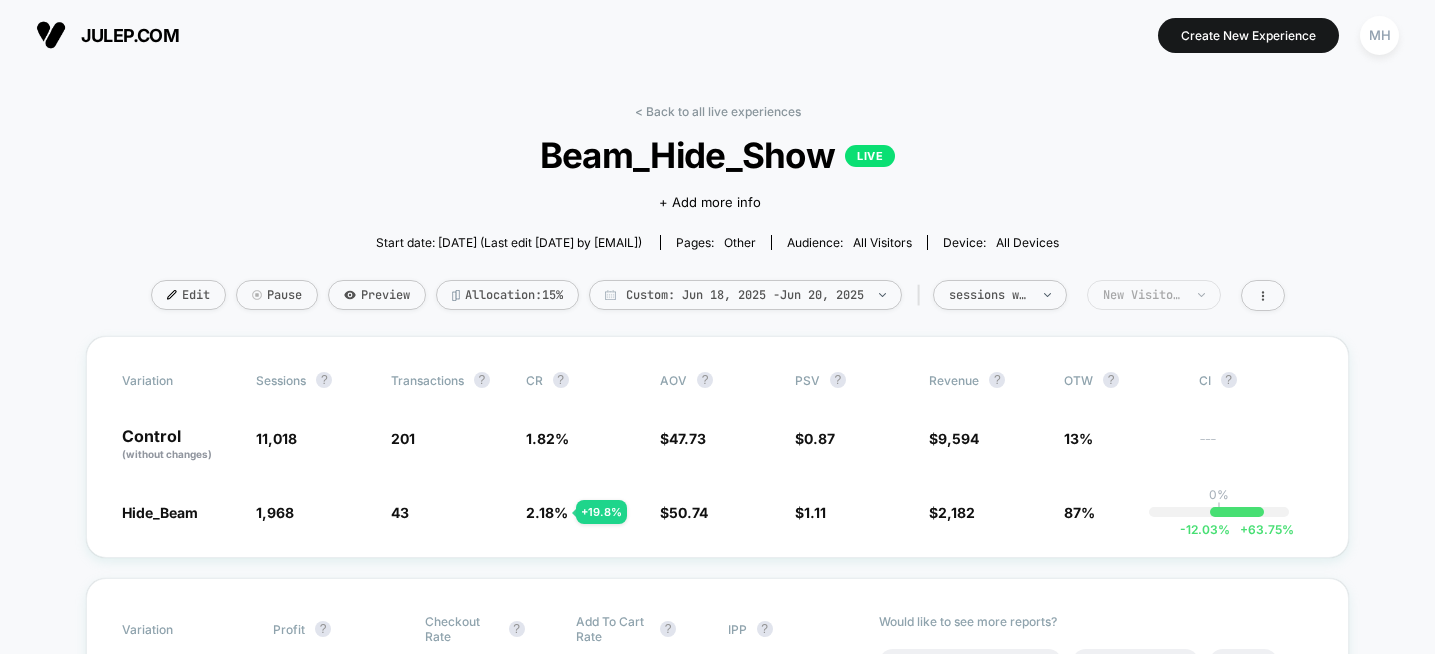 click on "New Visitors" at bounding box center [989, 295] 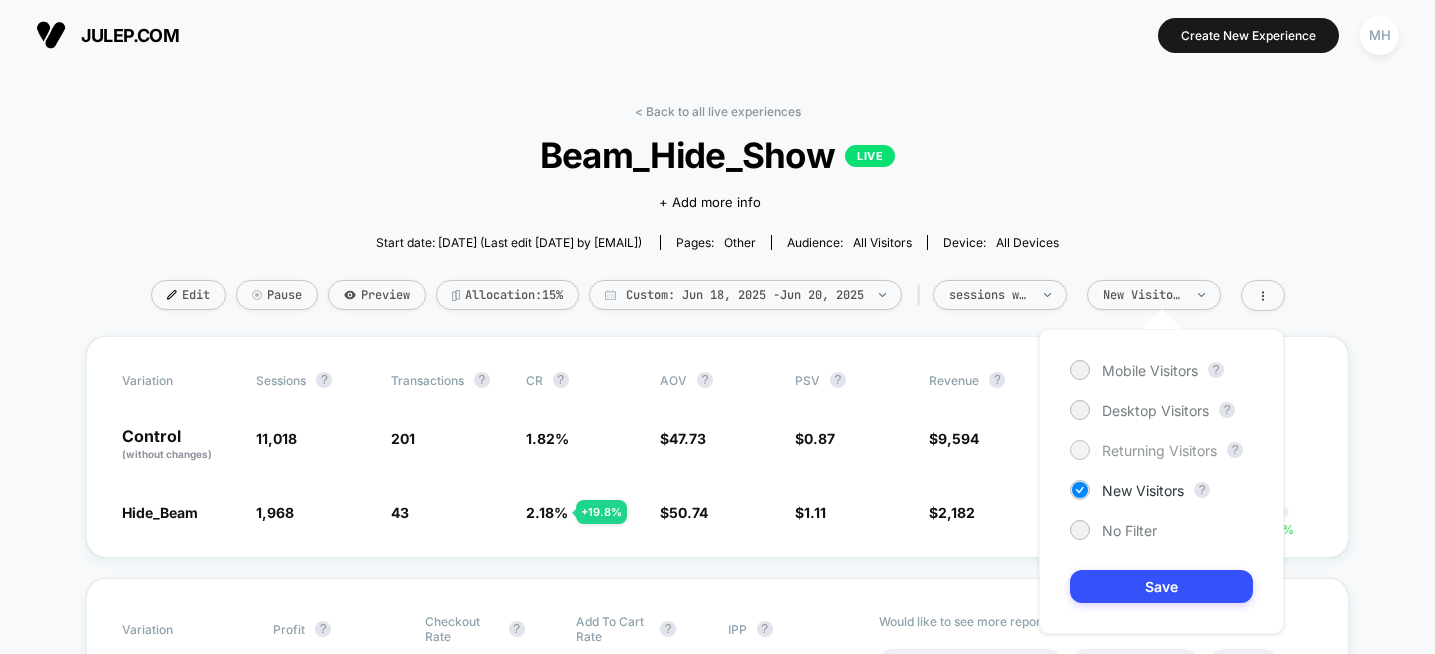 click at bounding box center [1080, 370] 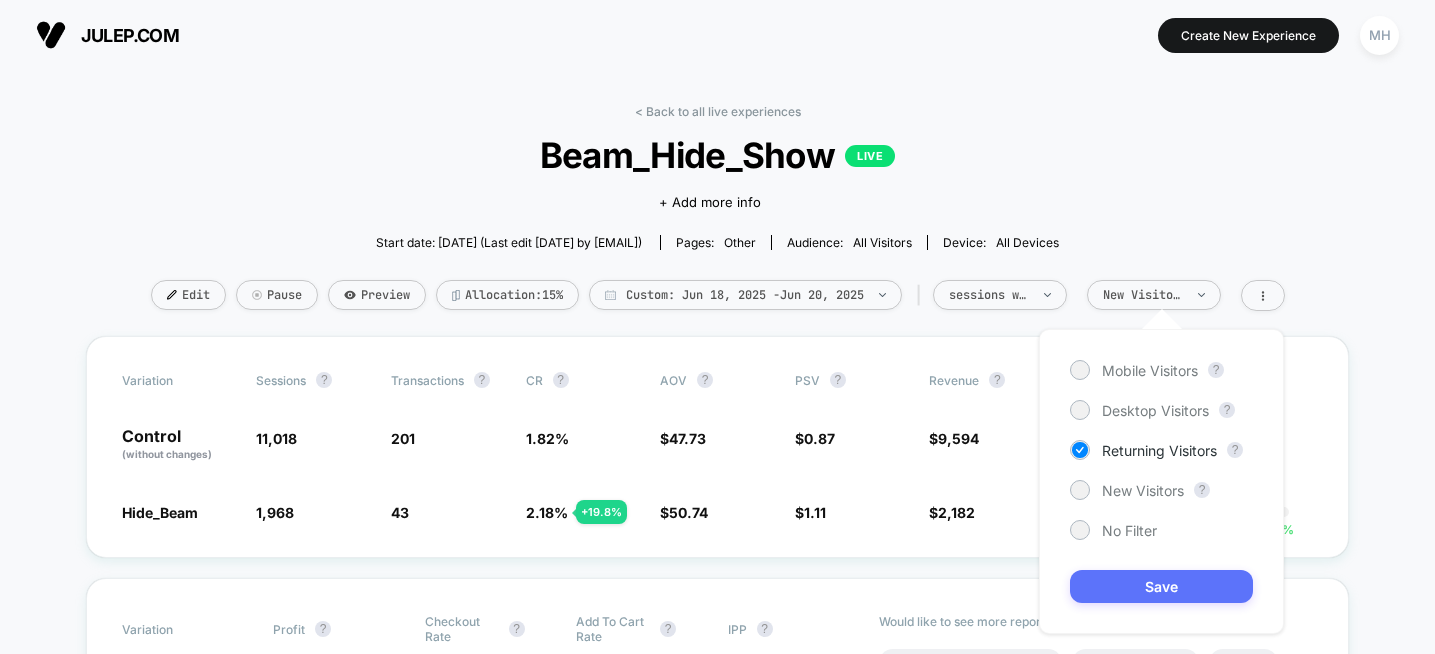 click on "Save" at bounding box center (1161, 586) 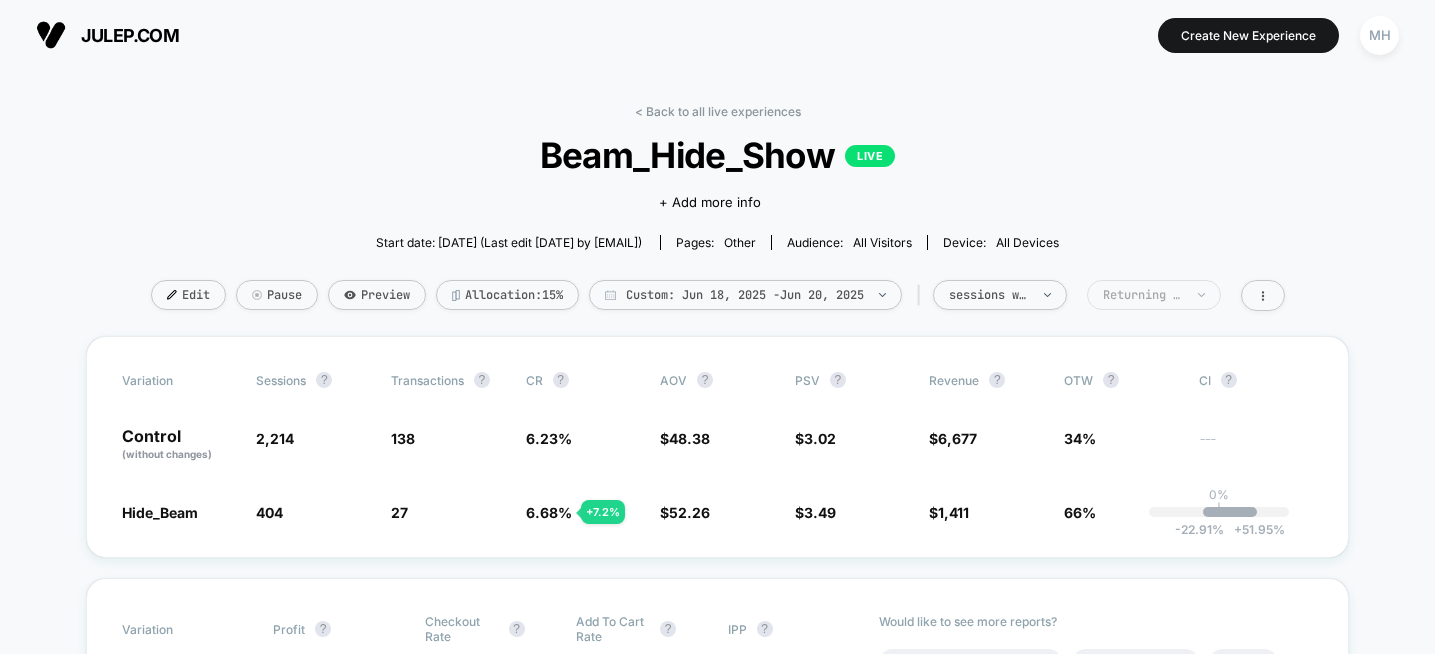 click on "Returning Visitors" at bounding box center (989, 295) 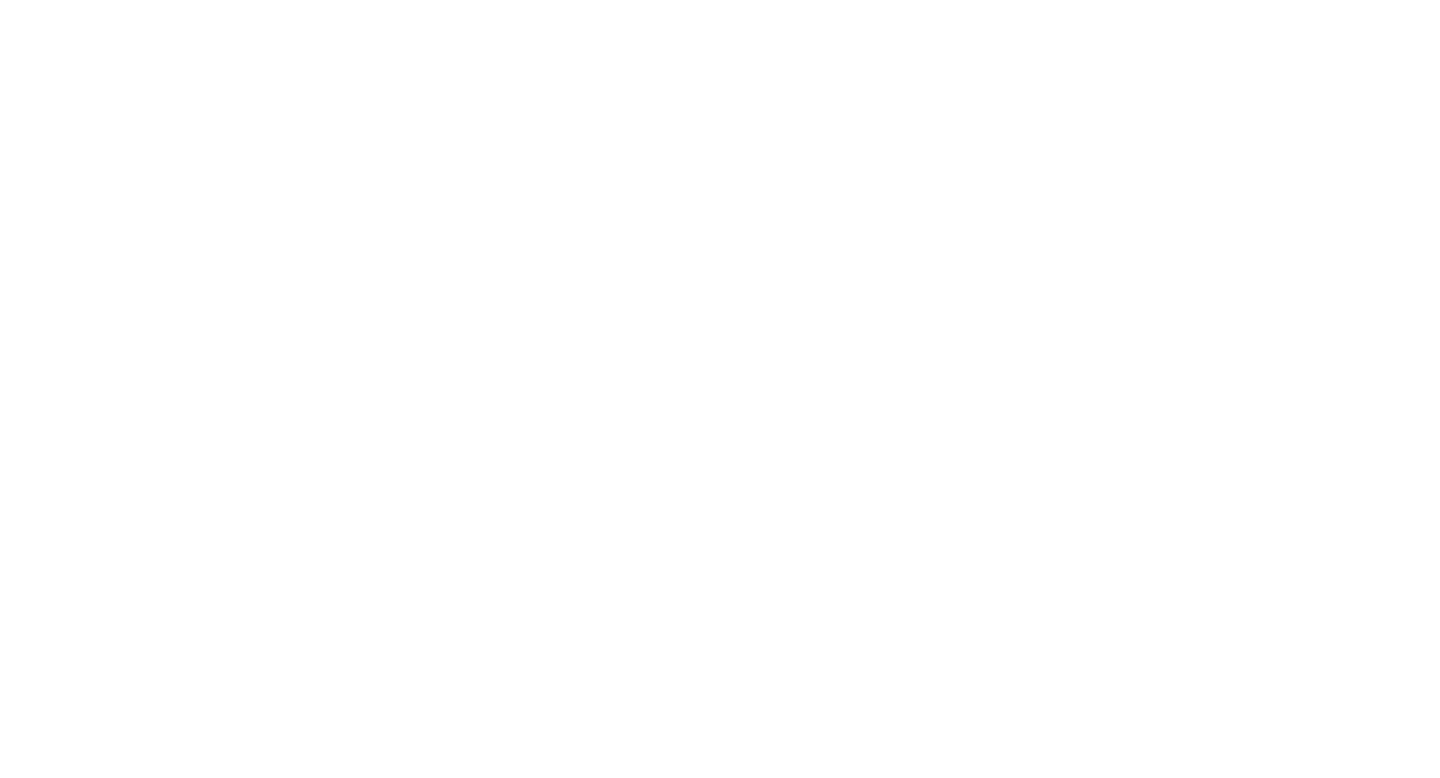 scroll, scrollTop: 0, scrollLeft: 0, axis: both 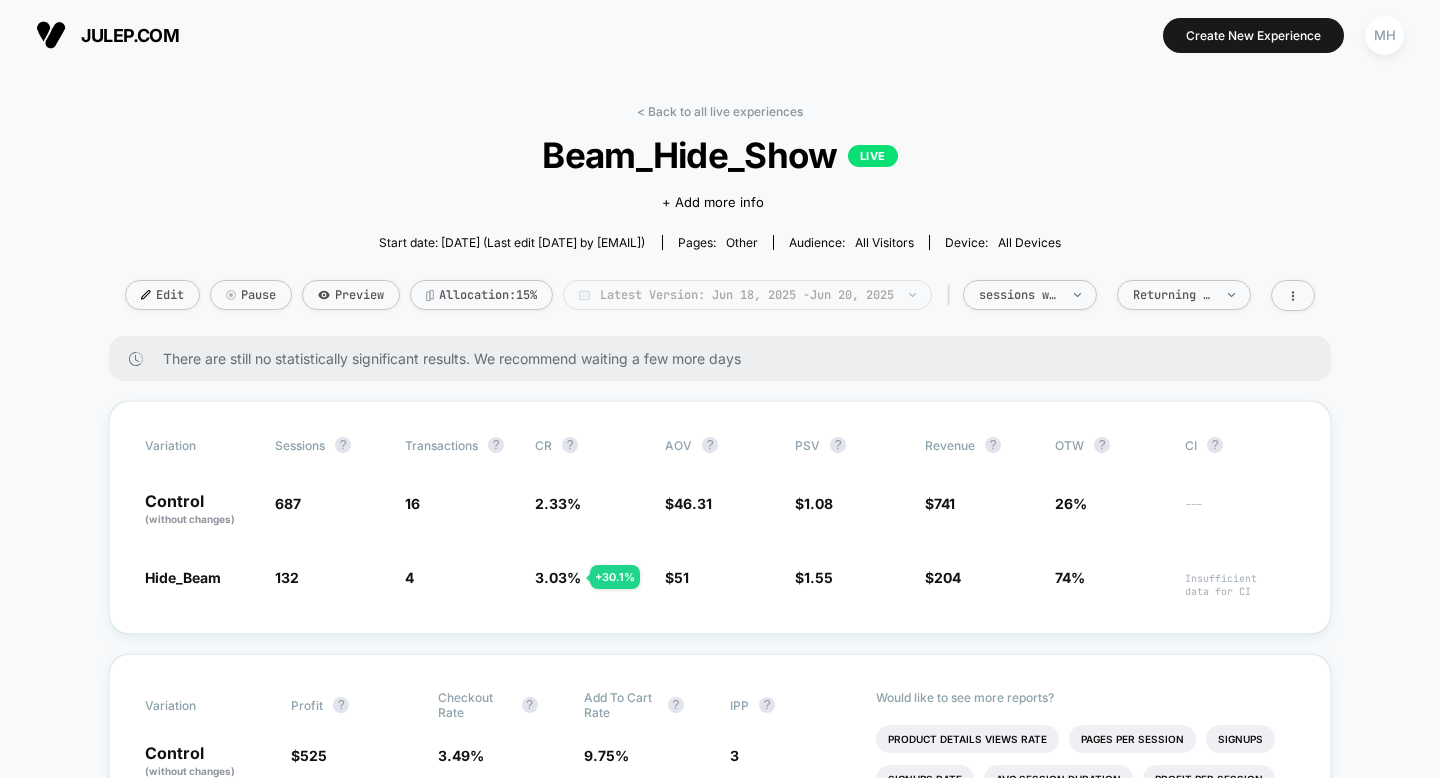 click on "Latest Version:     [DATE]    -    [DATE]" at bounding box center [747, 295] 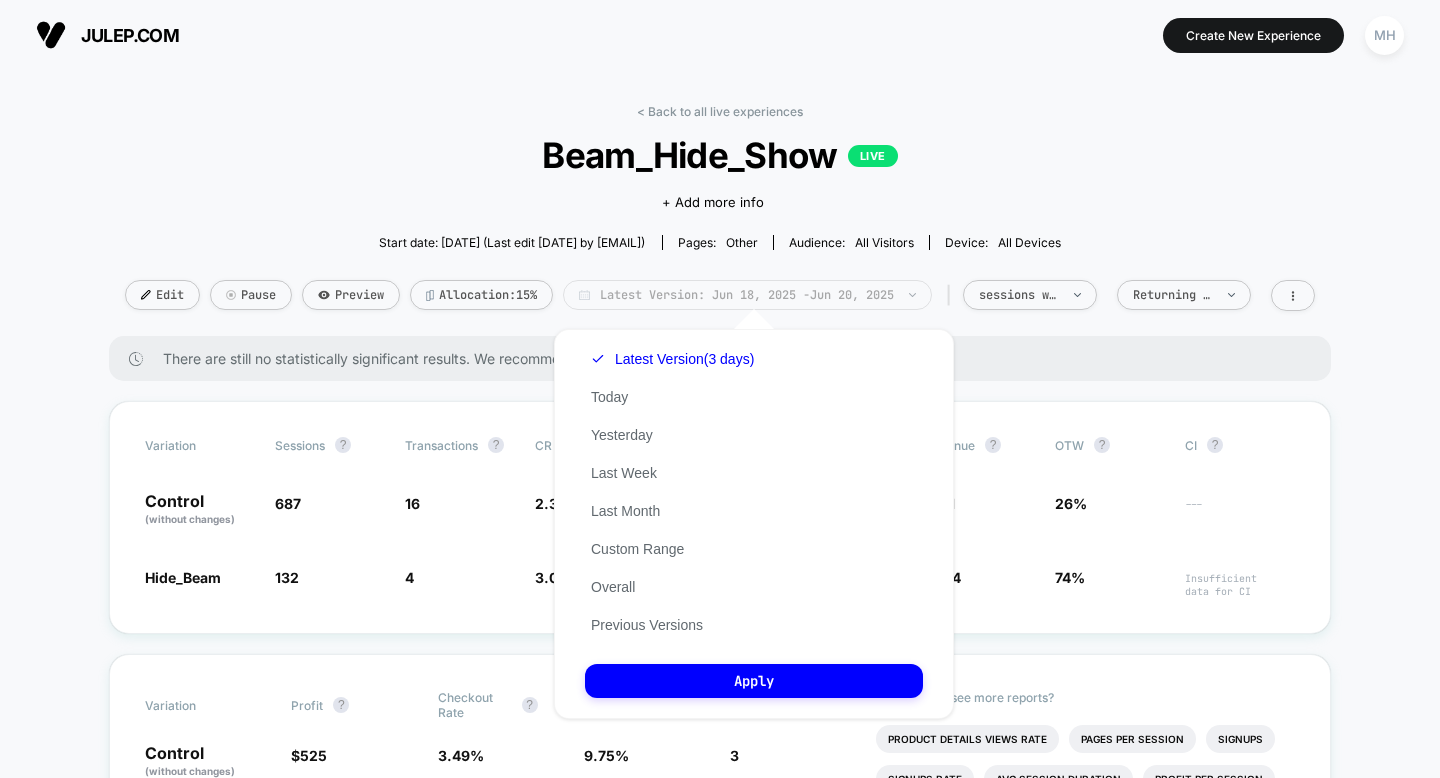 click on "Latest Version:     [DATE]    -    [DATE]" at bounding box center (747, 295) 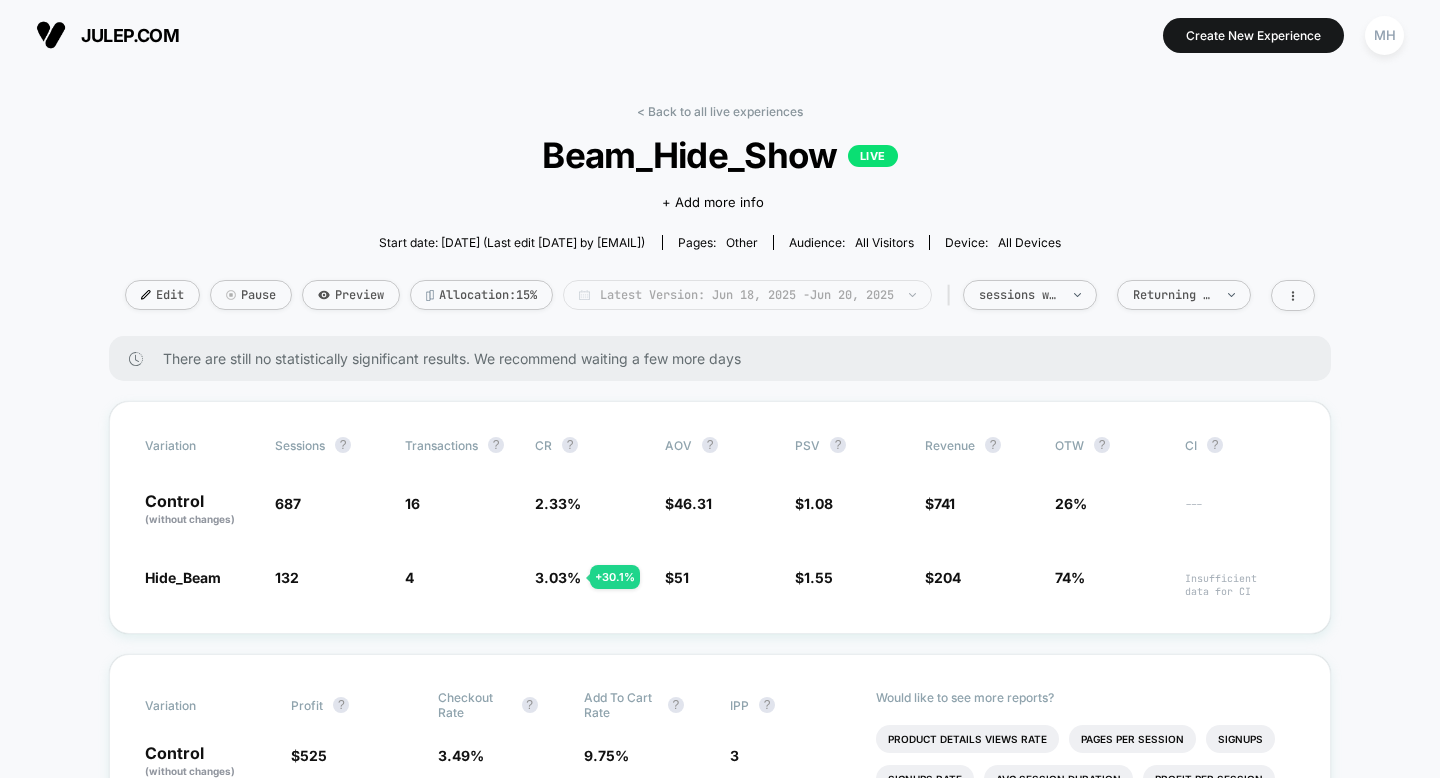click on "Latest Version:     [DATE]    -    [DATE]" at bounding box center [747, 295] 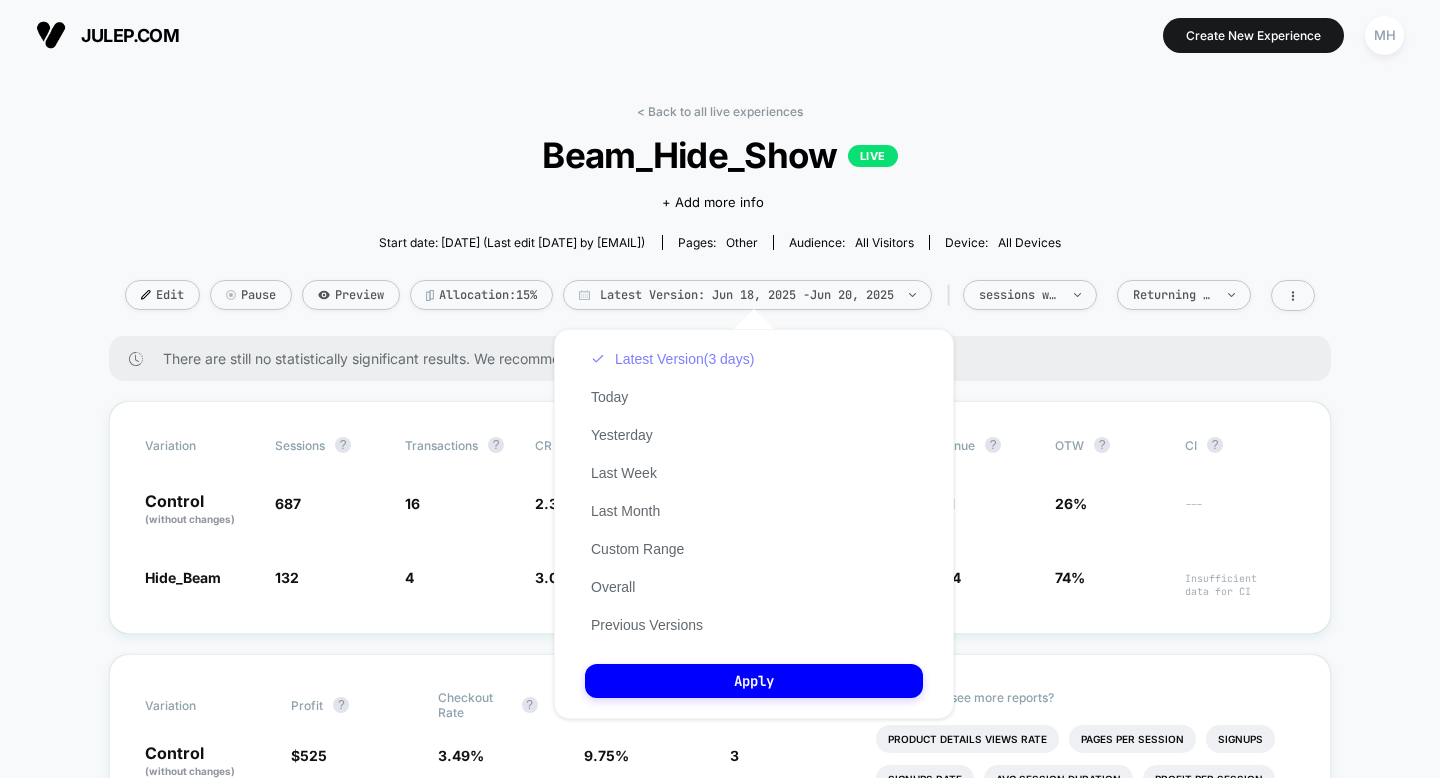 click on "Latest Version  (3 days)" at bounding box center [672, 359] 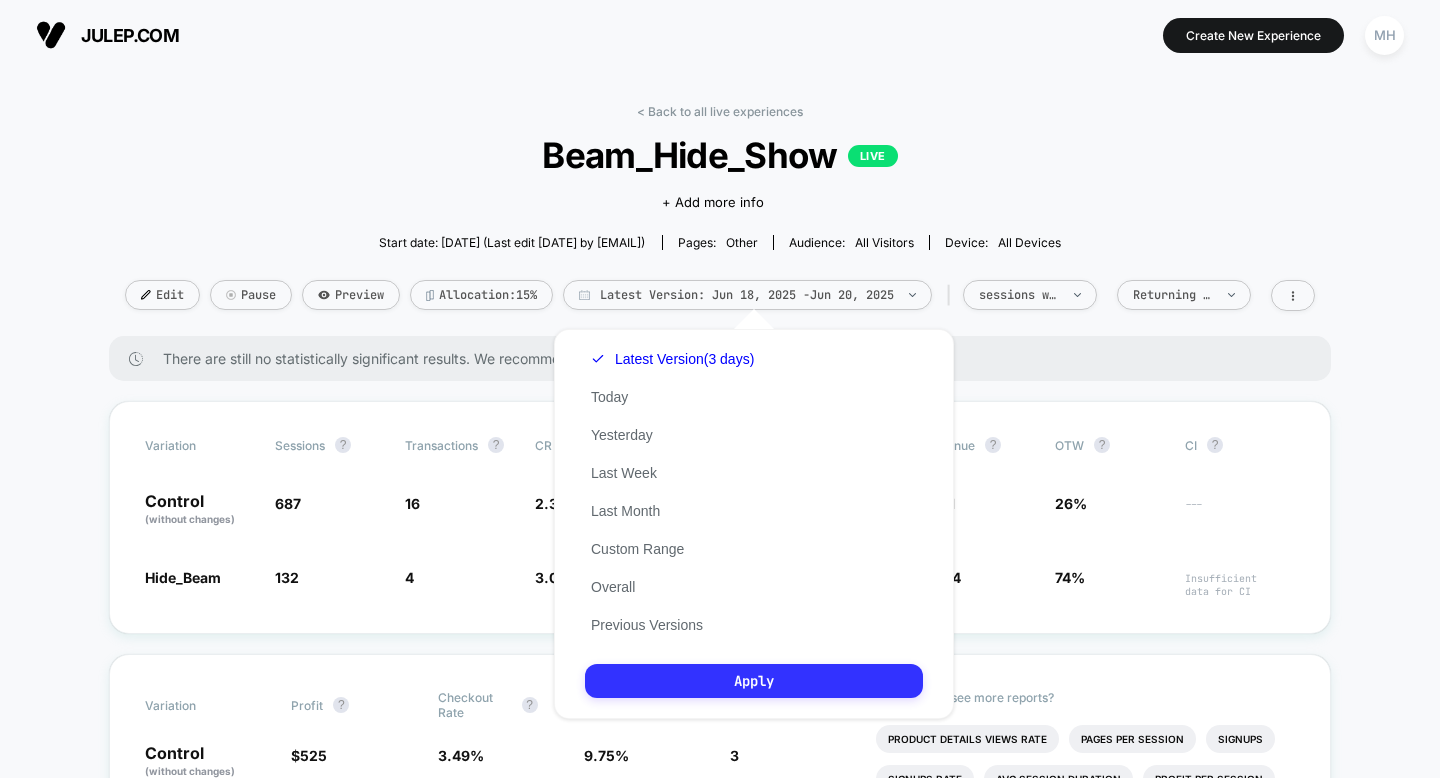 click on "Apply" at bounding box center [754, 681] 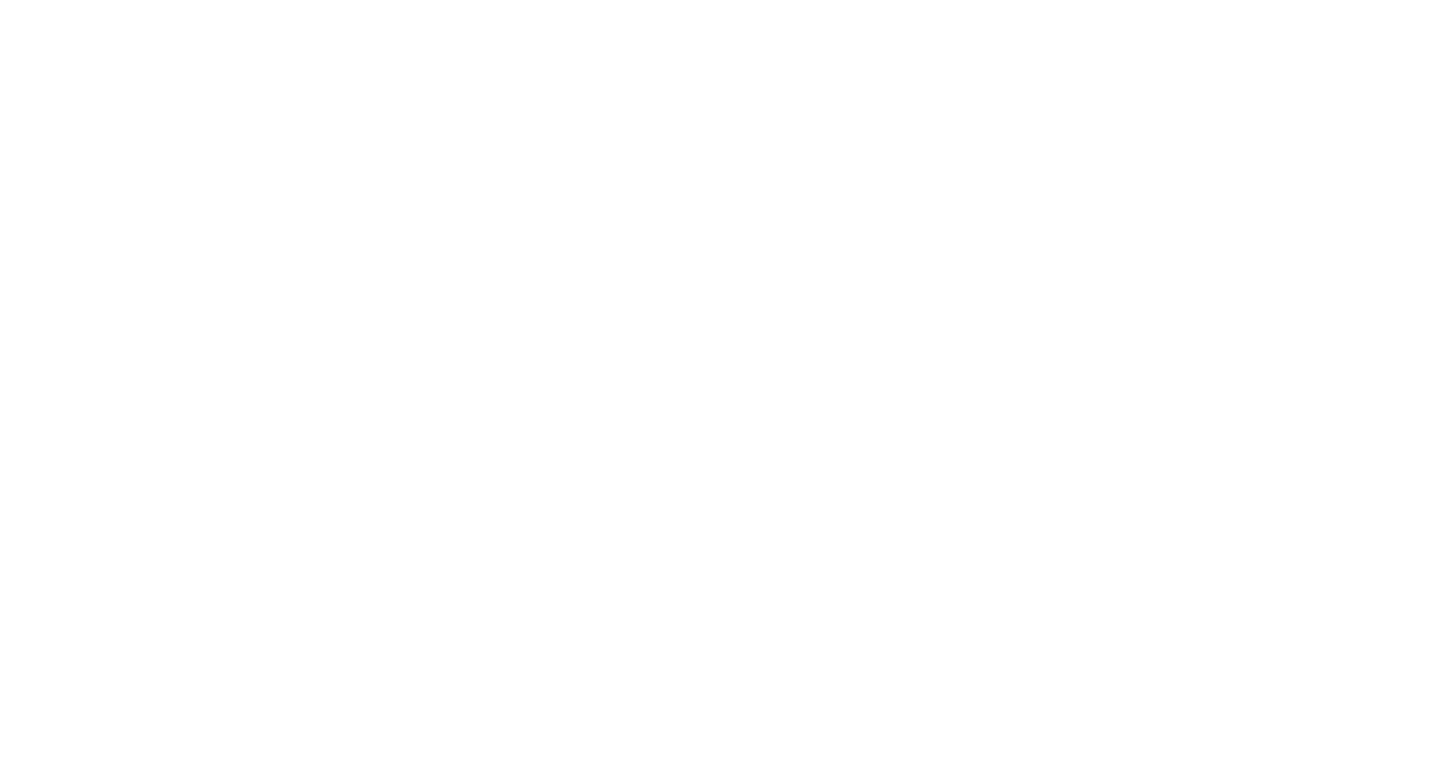 scroll, scrollTop: 0, scrollLeft: 0, axis: both 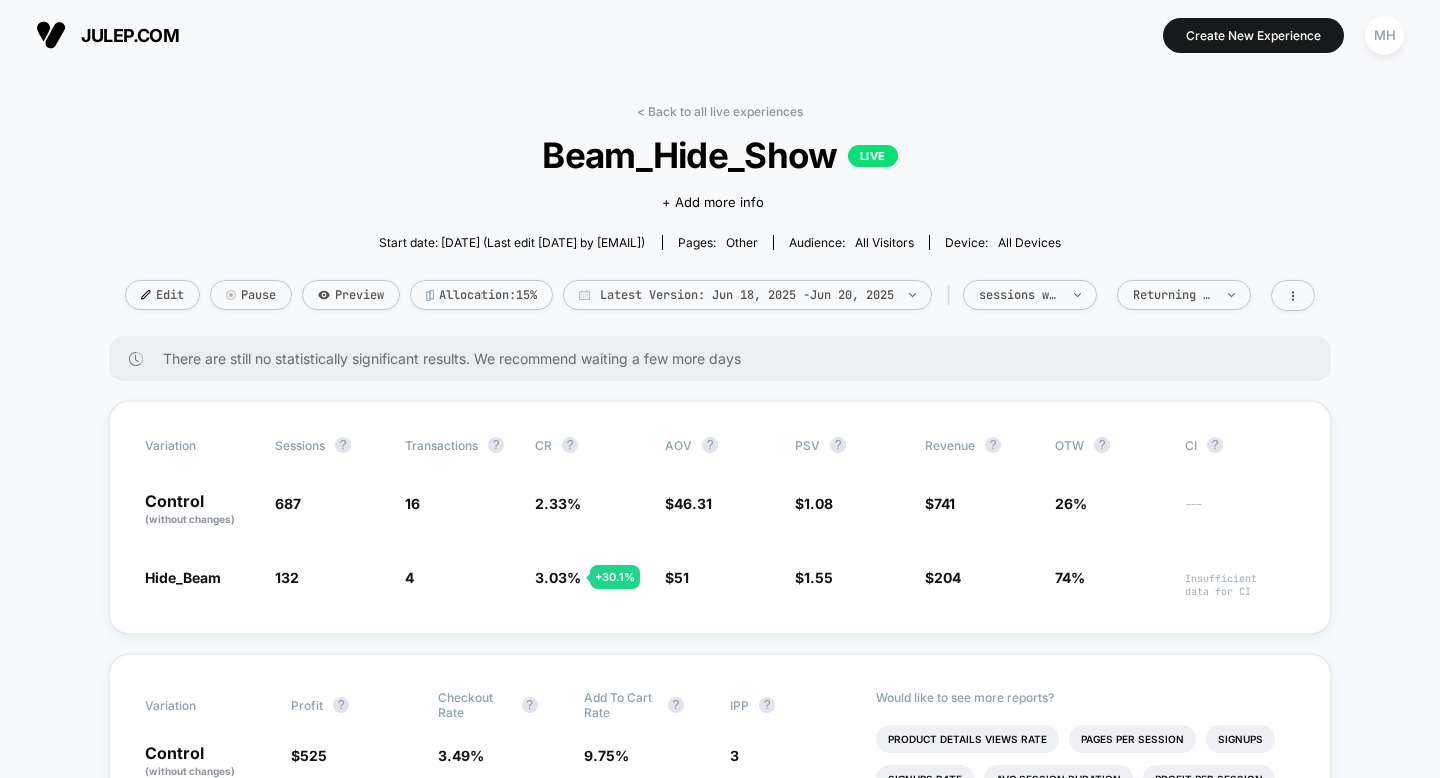 click on "< Back to all live experiences  Beam_Hide_Show LIVE Click to edit experience details + Add more info Start date: [DATE] (Last edit [DATE] by [EMAIL]) Pages: other Audience: All Visitors Device: all devices Edit Pause  Preview Allocation:  15% Latest Version:     [DATE]    -    [DATE] |   sessions with impression   Returning Visitors" at bounding box center (720, 220) 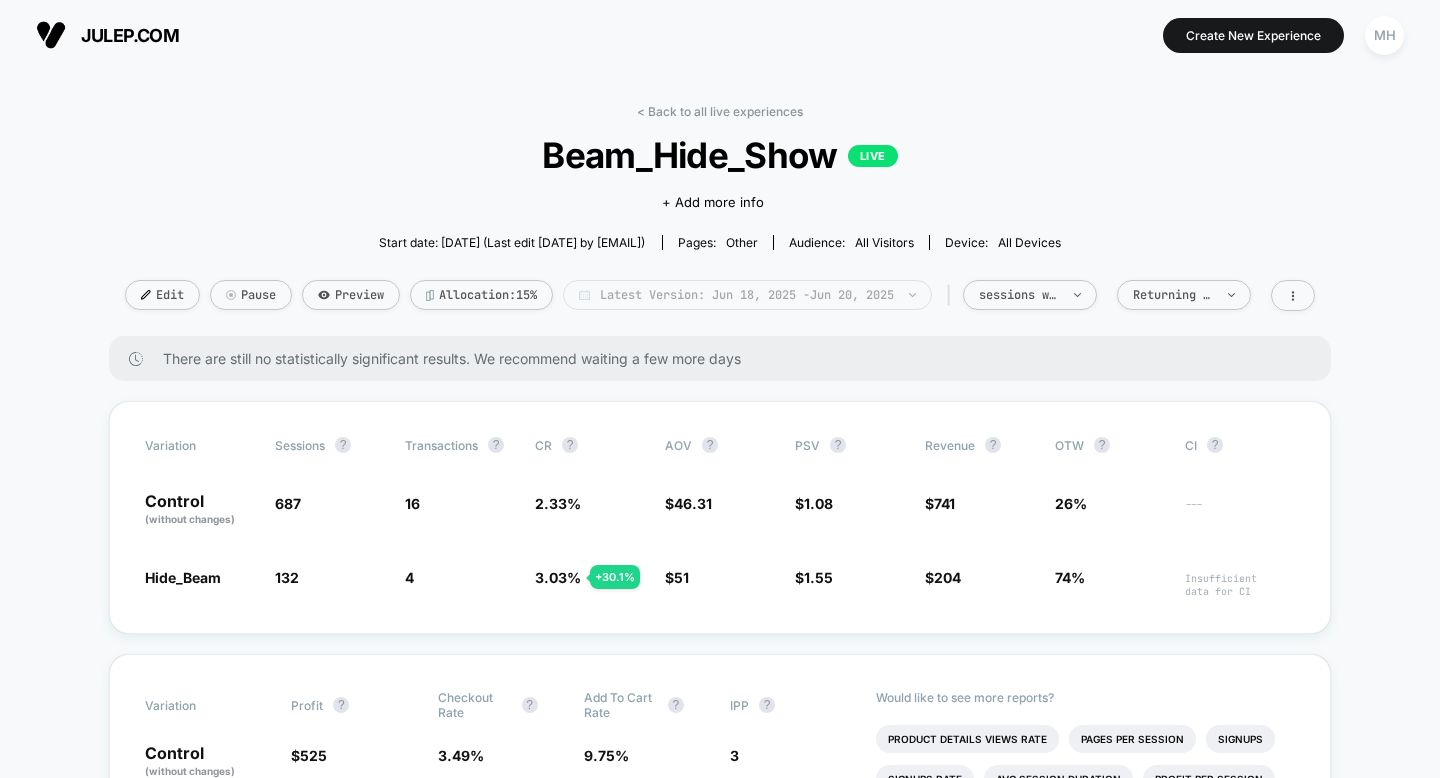 click on "Latest Version:     [DATE]    -    [DATE]" at bounding box center (747, 295) 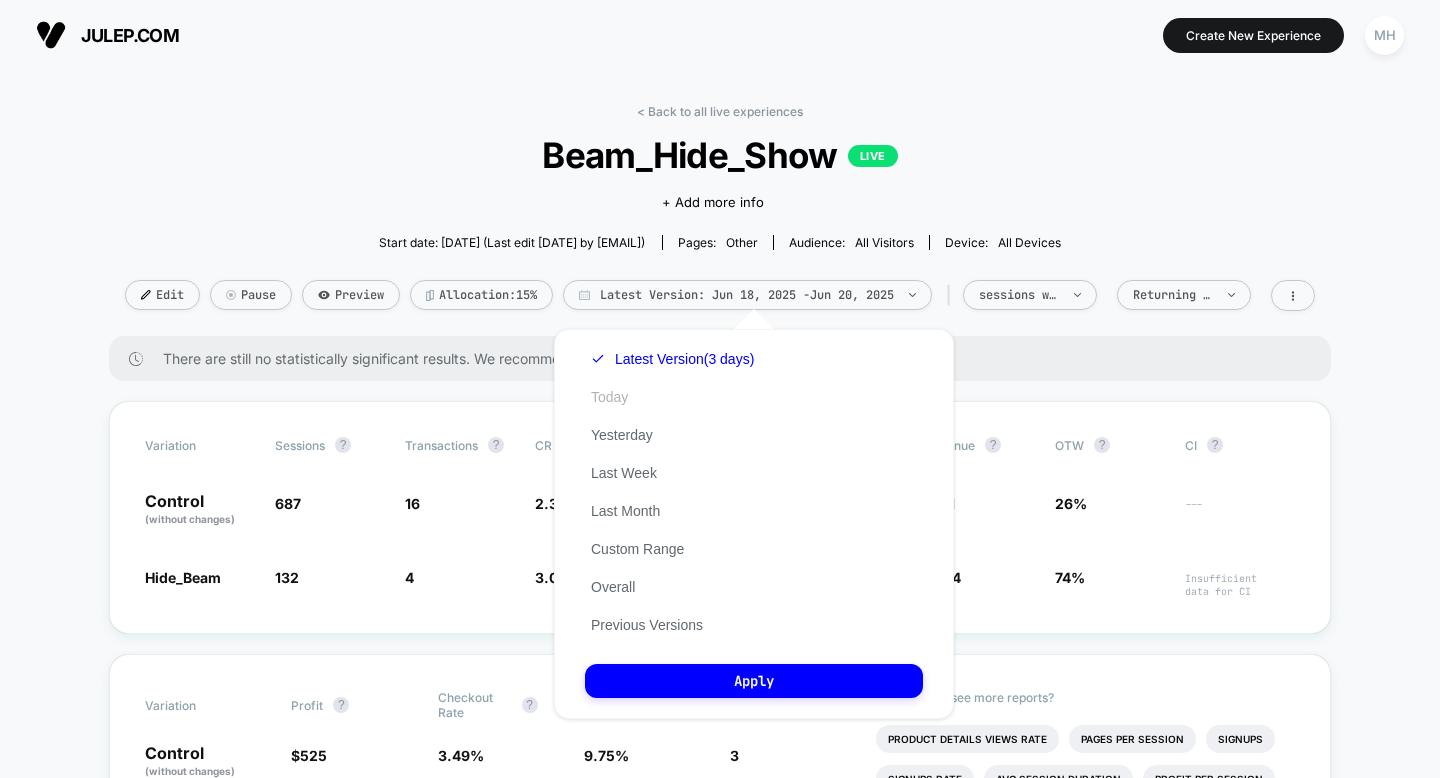 click on "Today" at bounding box center [609, 397] 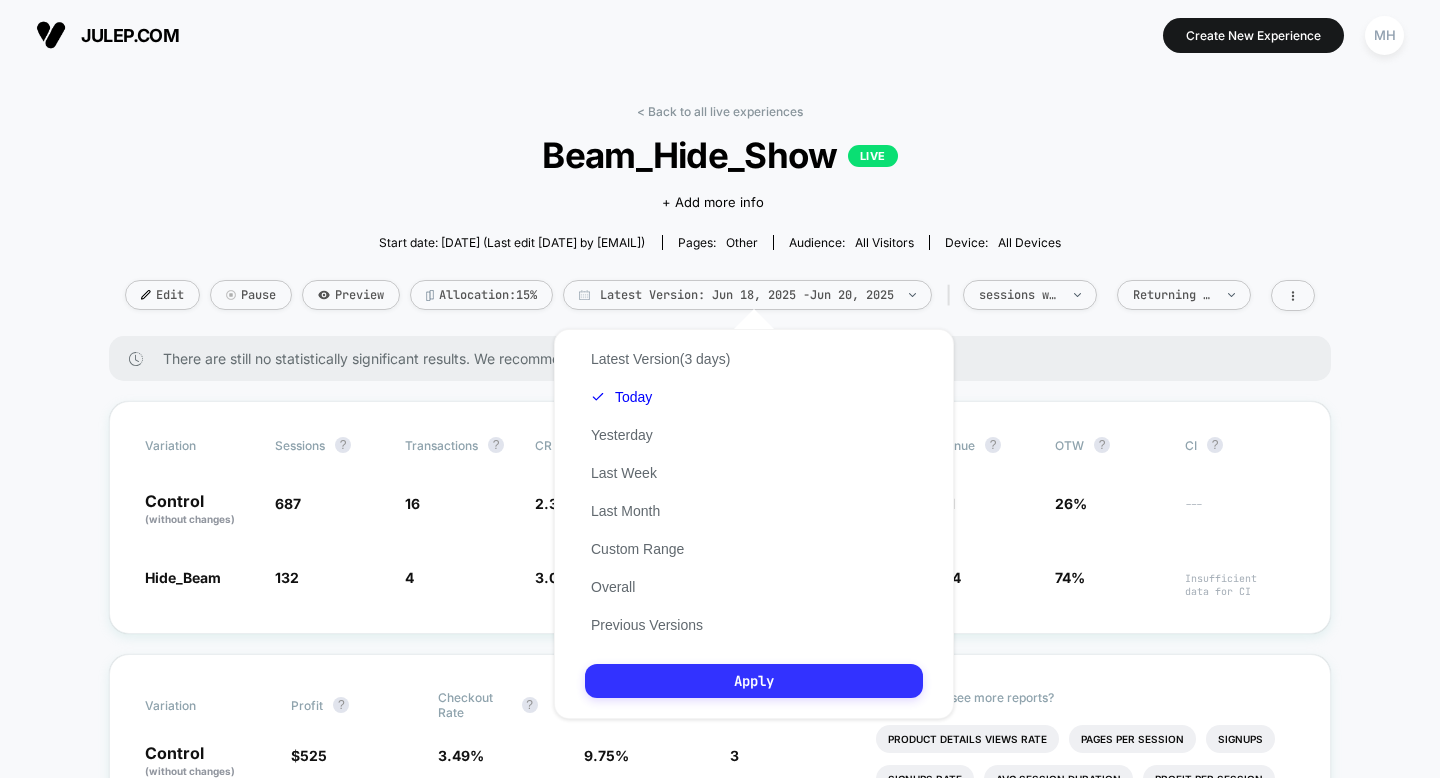 click on "Apply" at bounding box center (754, 681) 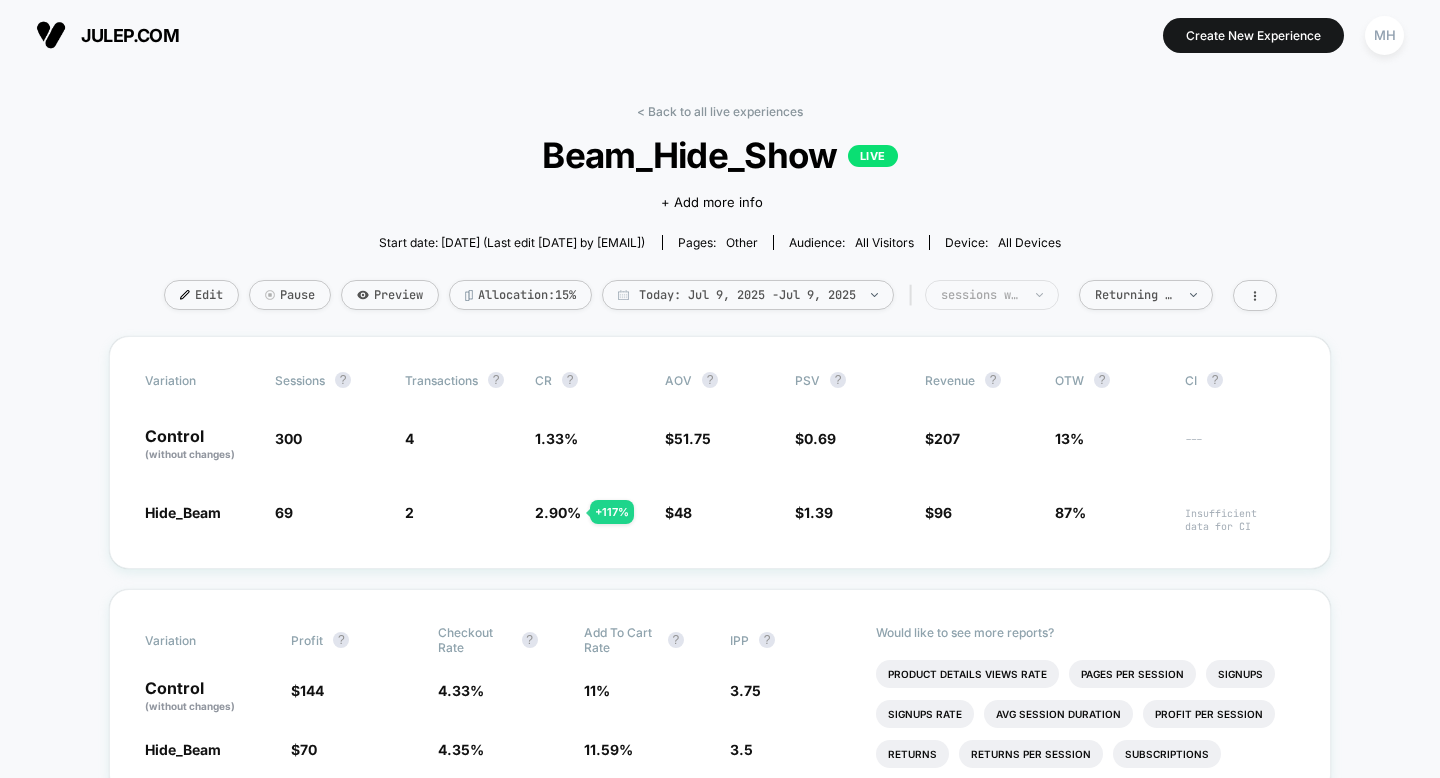 click on "sessions with impression" at bounding box center [981, 295] 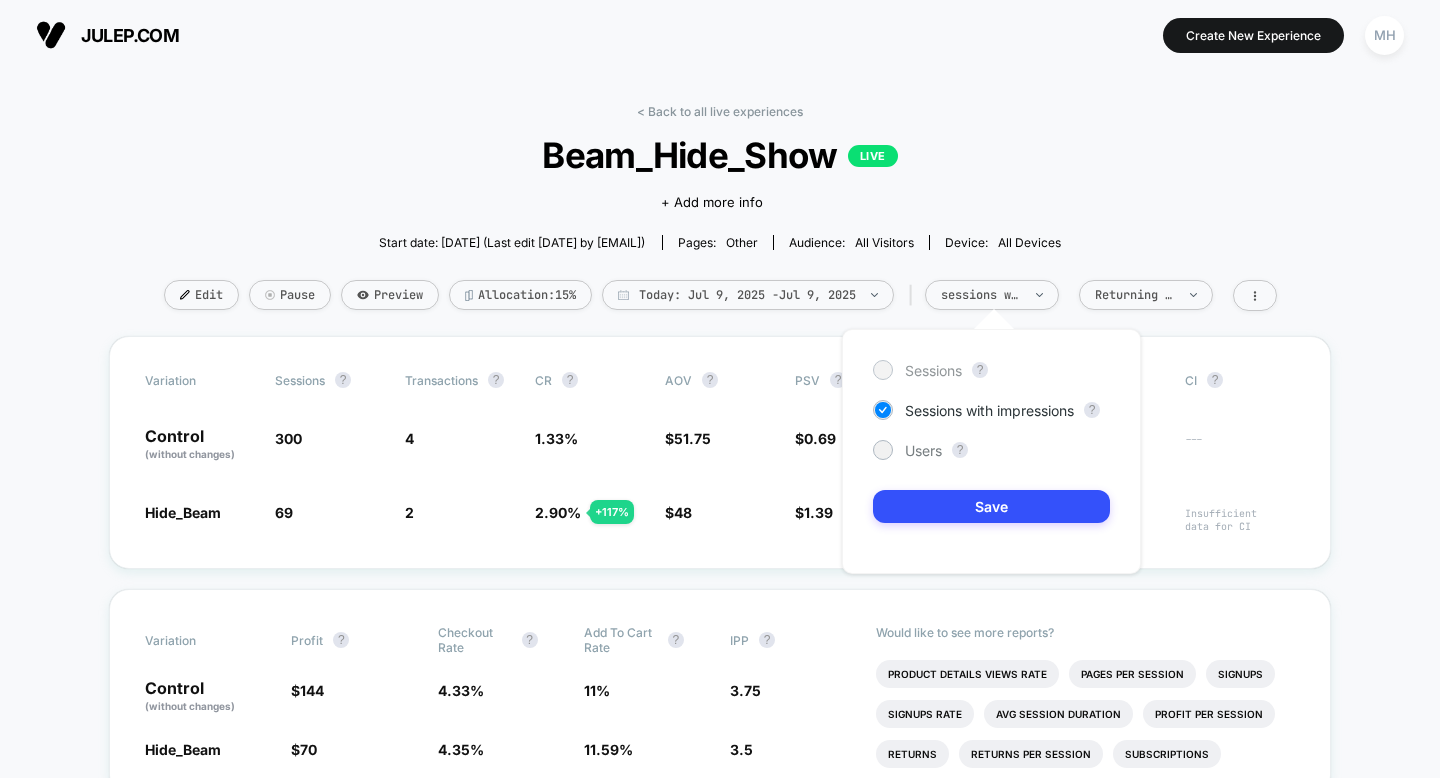 click on "Sessions" at bounding box center (933, 370) 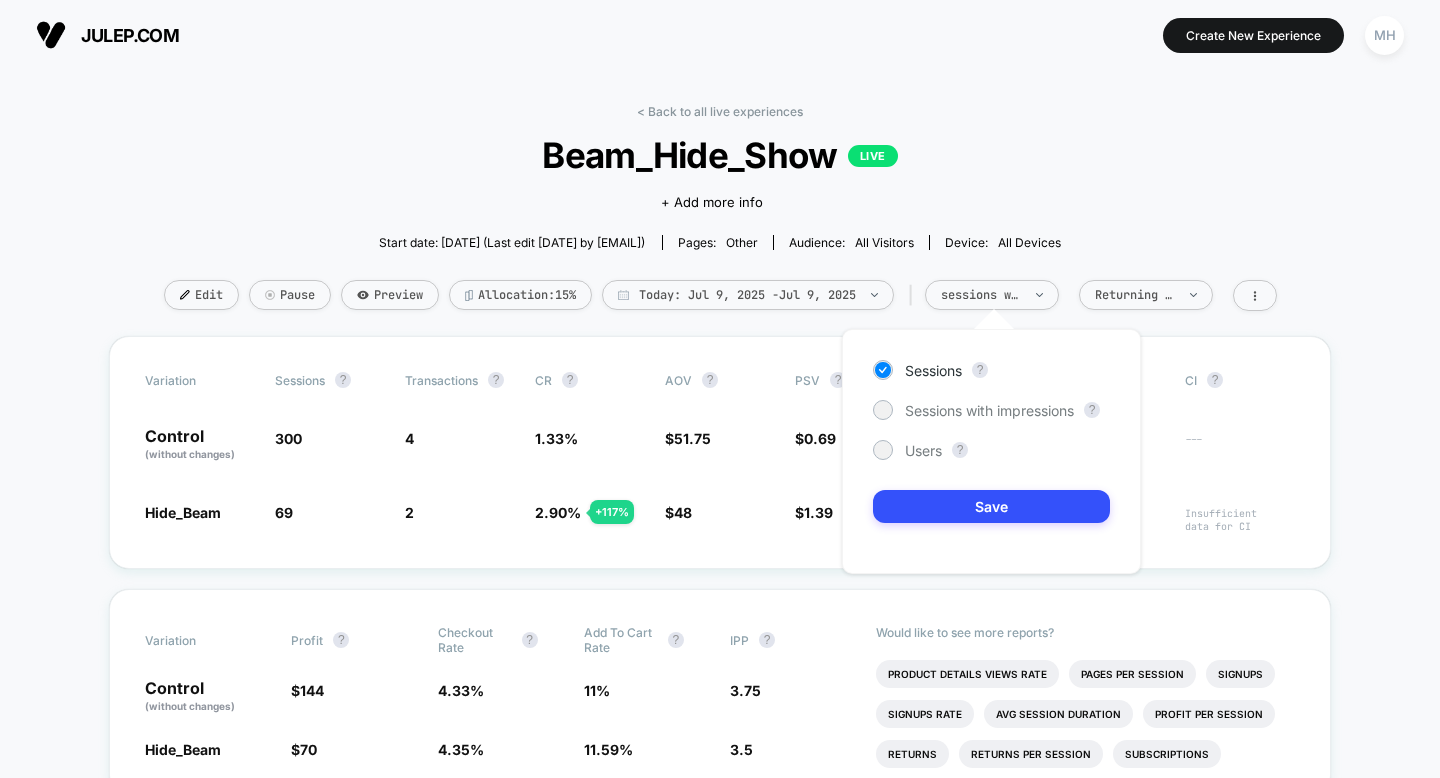 click on "Sessions ? Sessions with impressions ? Users ? Save" at bounding box center [991, 451] 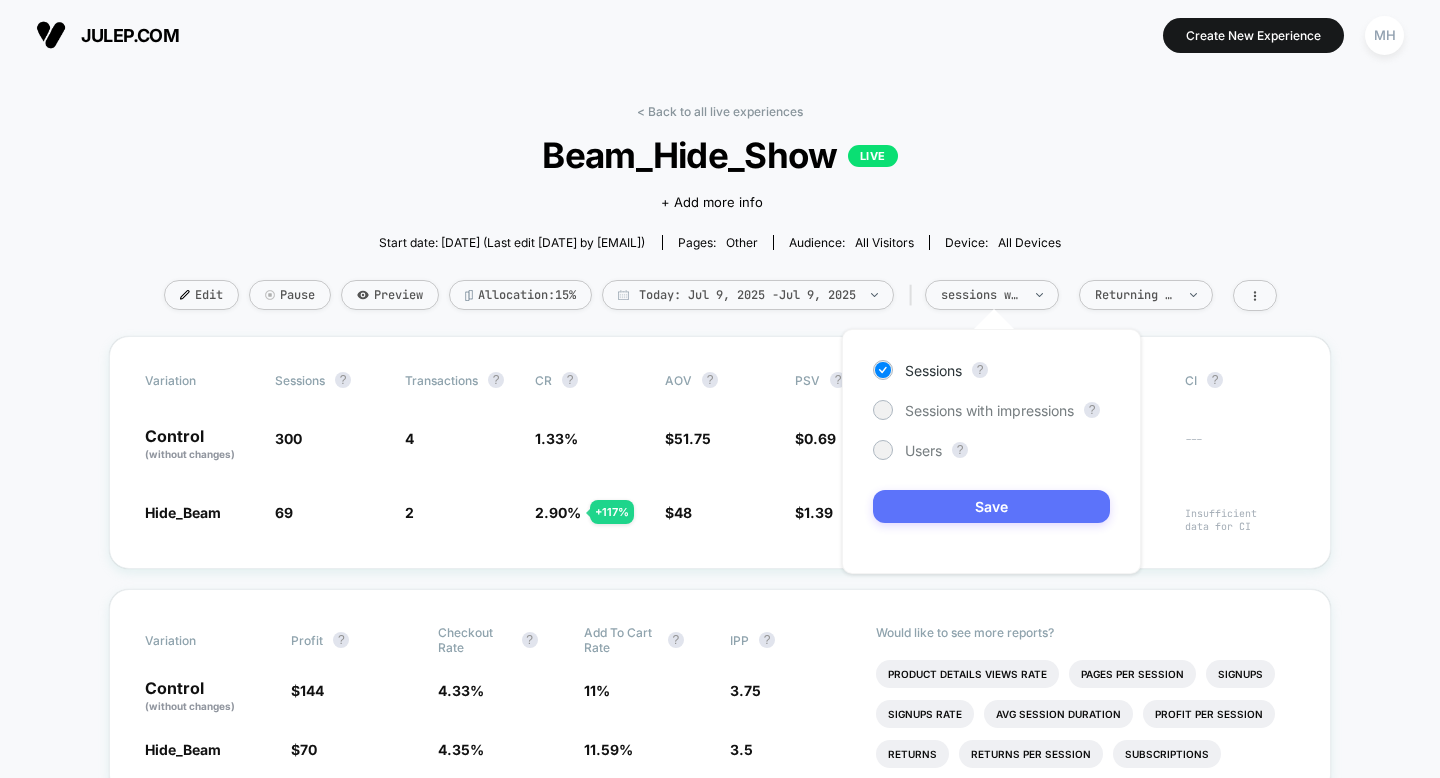click on "Save" at bounding box center [991, 506] 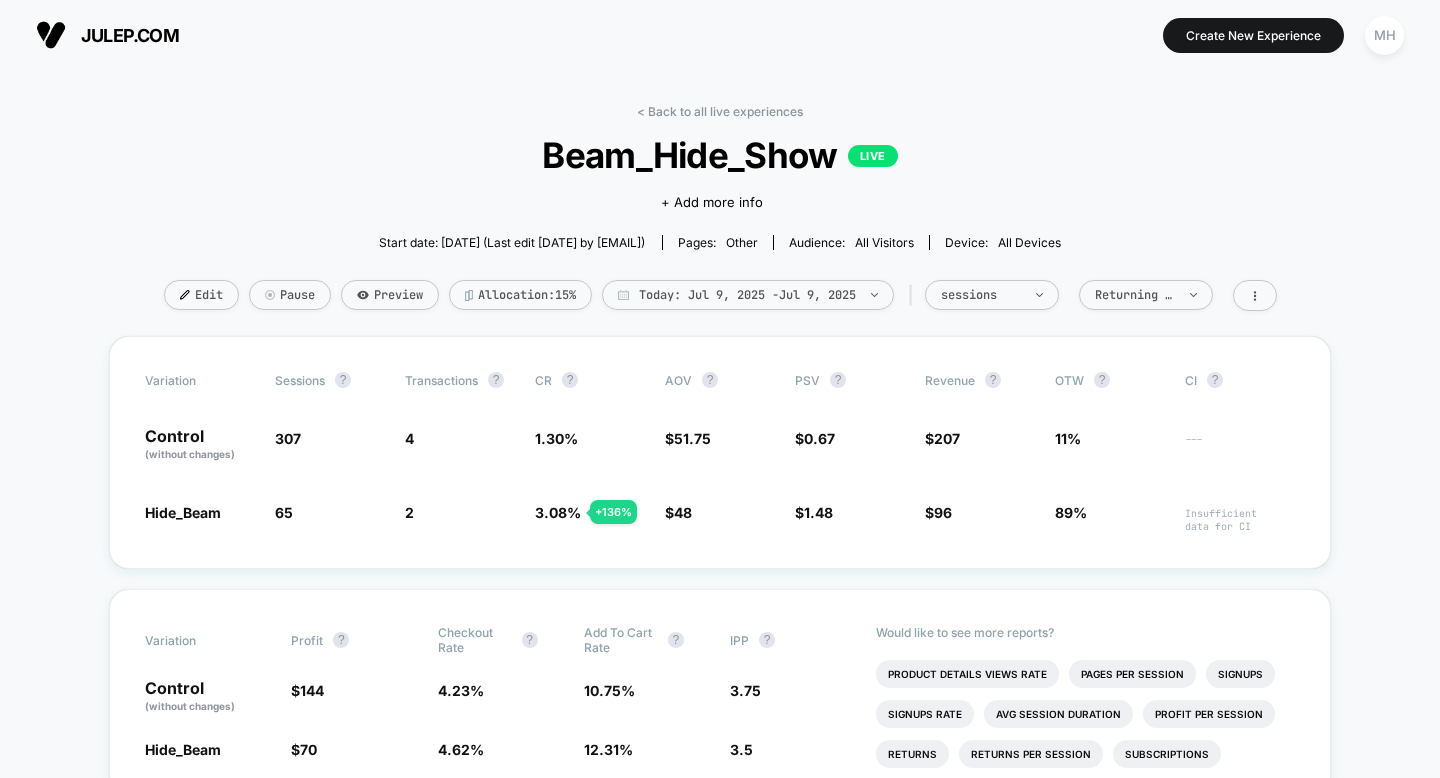 click on "< Back to all live experiences  Beam_Hide_Show LIVE Click to edit experience details + Add more info Start date: [DATE] (Last edit [DATE] by [EMAIL]) Pages: other Audience: All Visitors Device: all devices Edit Pause  Preview Allocation:  15% Today:     [DATE]    -    [DATE] |   sessions   Returning Visitors" at bounding box center [720, 220] 